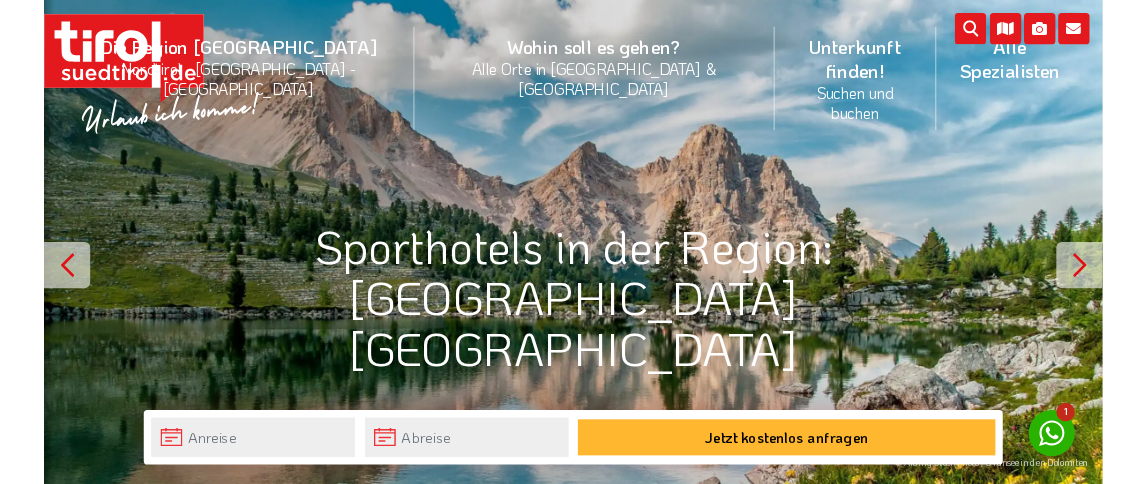 scroll, scrollTop: 0, scrollLeft: 0, axis: both 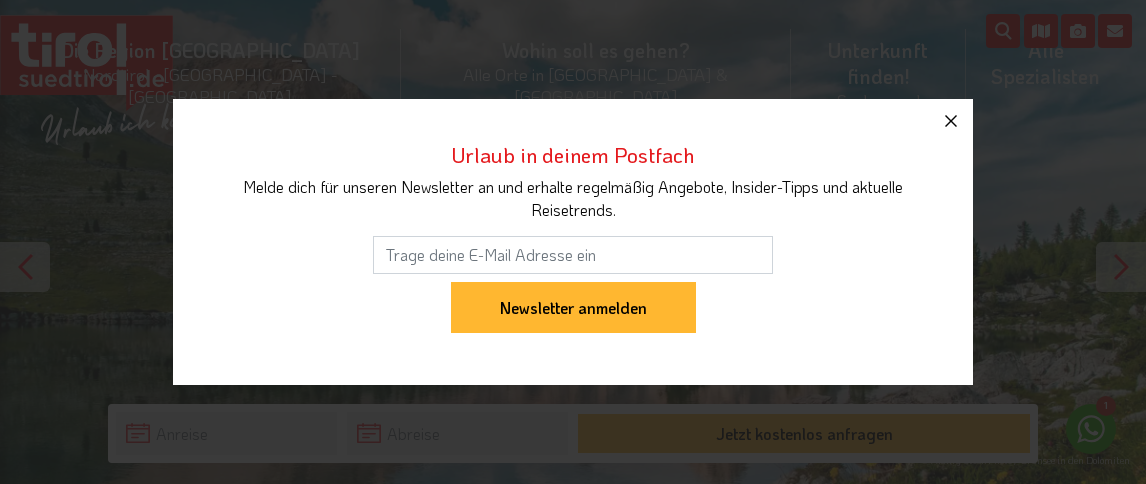 click 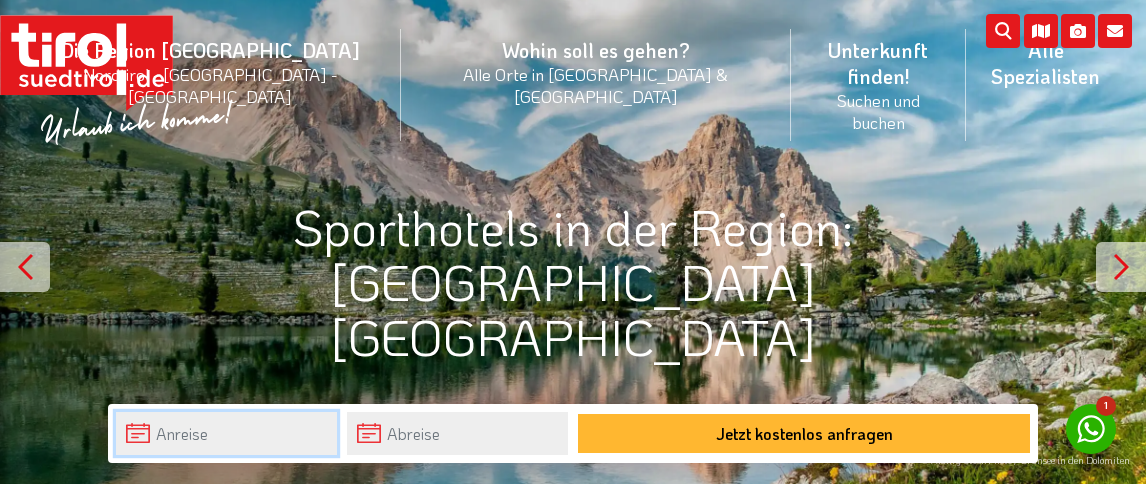 click at bounding box center (226, 433) 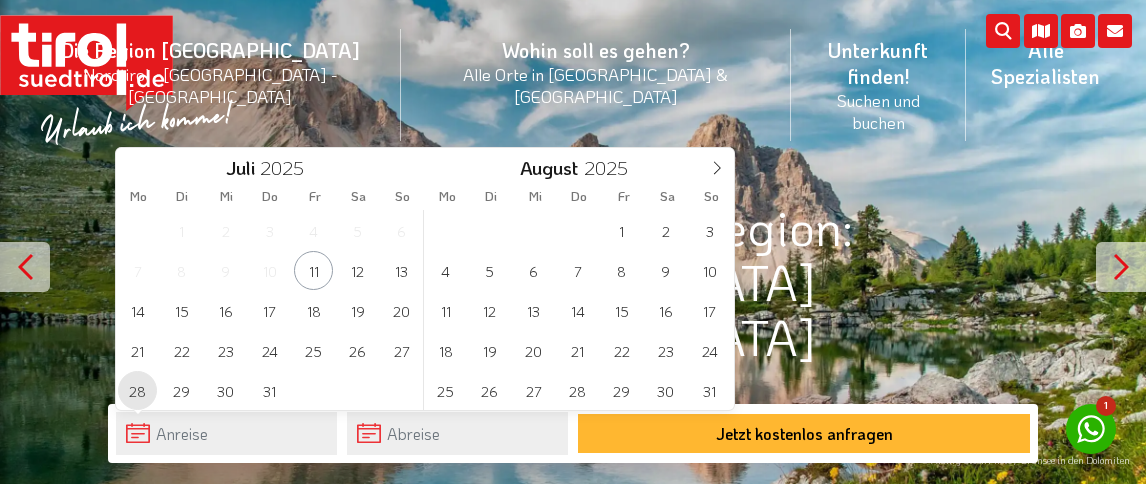 click on "28" at bounding box center (137, 390) 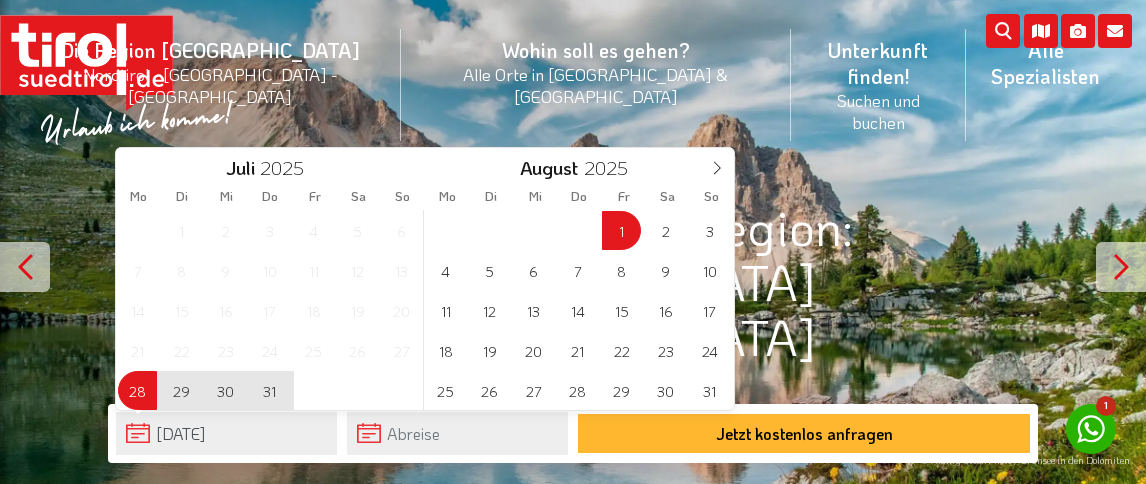 click on "1" at bounding box center [621, 230] 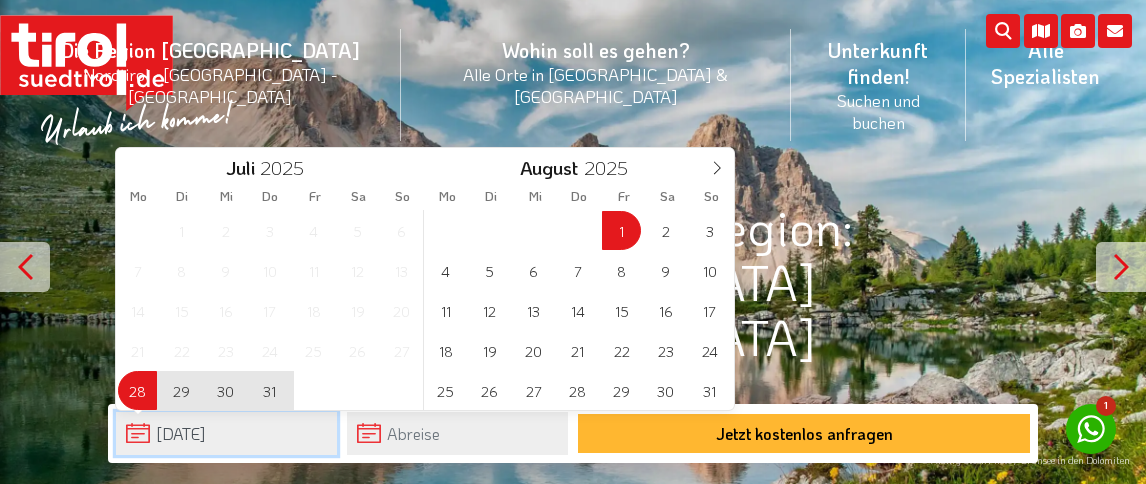 type on "[DATE]" 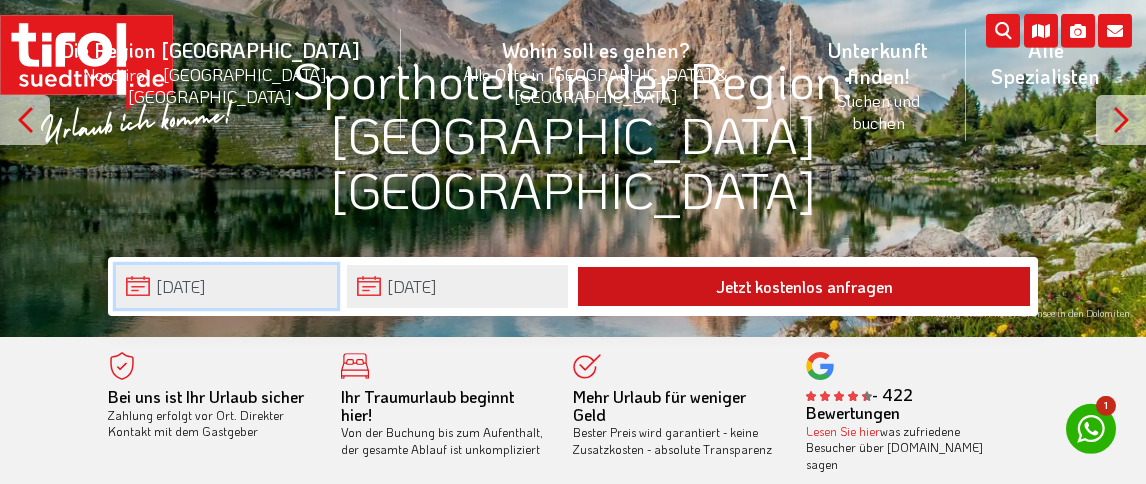 scroll, scrollTop: 208, scrollLeft: 0, axis: vertical 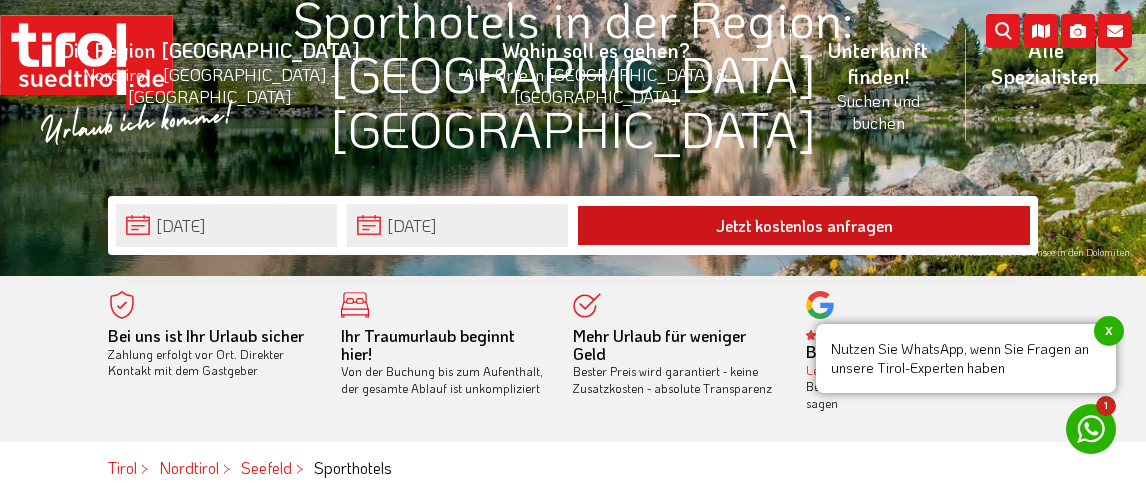 click on "Jetzt kostenlos anfragen" at bounding box center (804, 225) 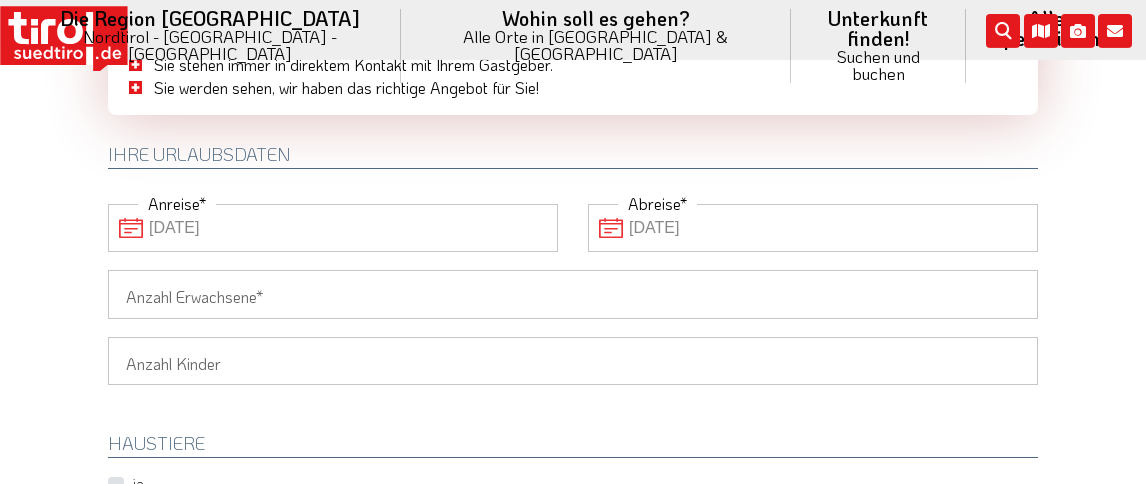 scroll, scrollTop: 208, scrollLeft: 0, axis: vertical 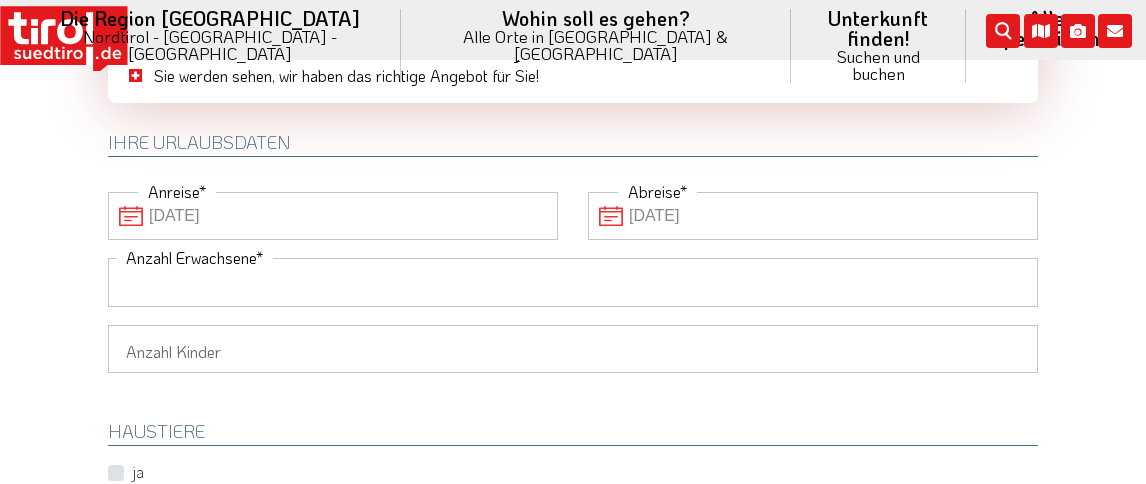 click on "Anzahl Erwachsene" at bounding box center (573, 282) 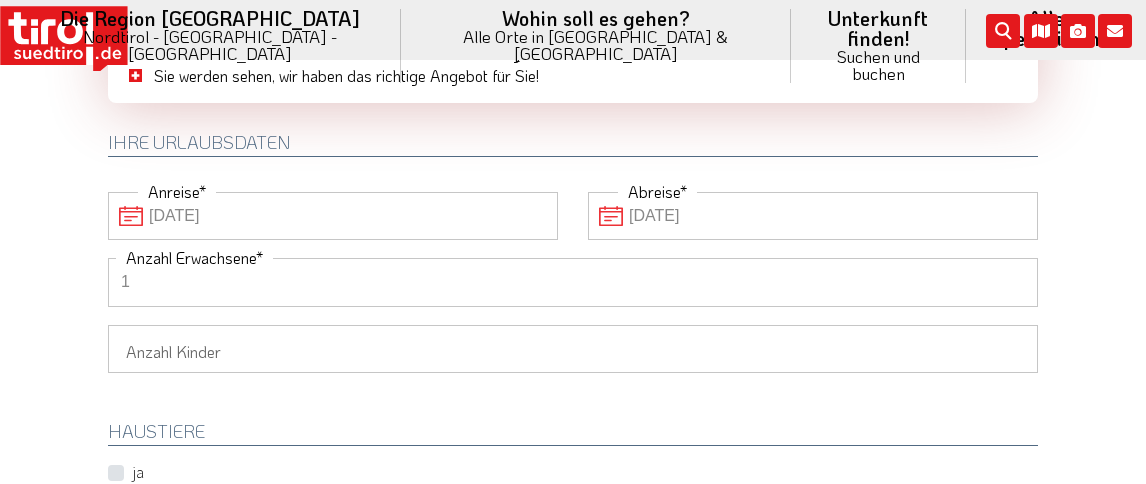 type on "1" 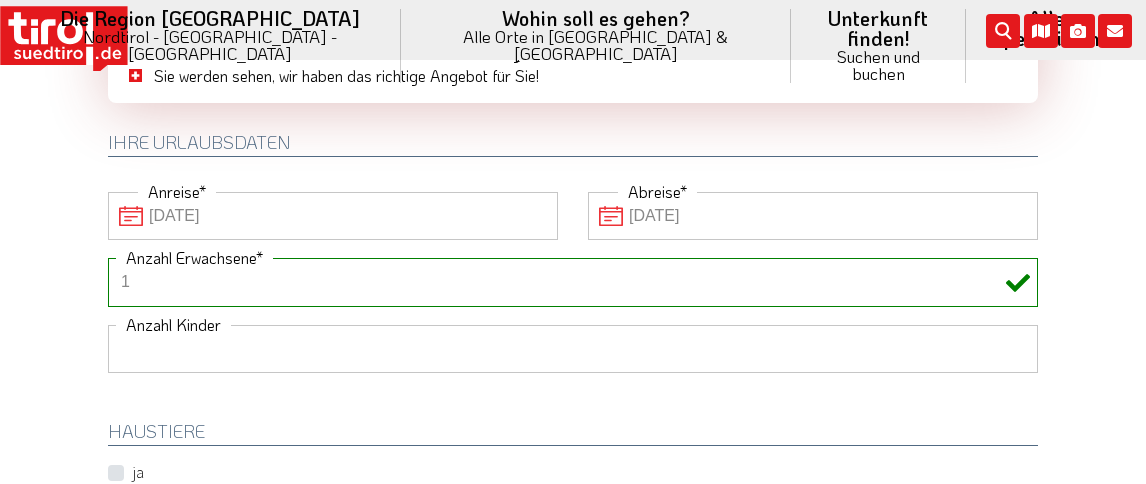click on "1
2
3
4
5
6" at bounding box center [573, 349] 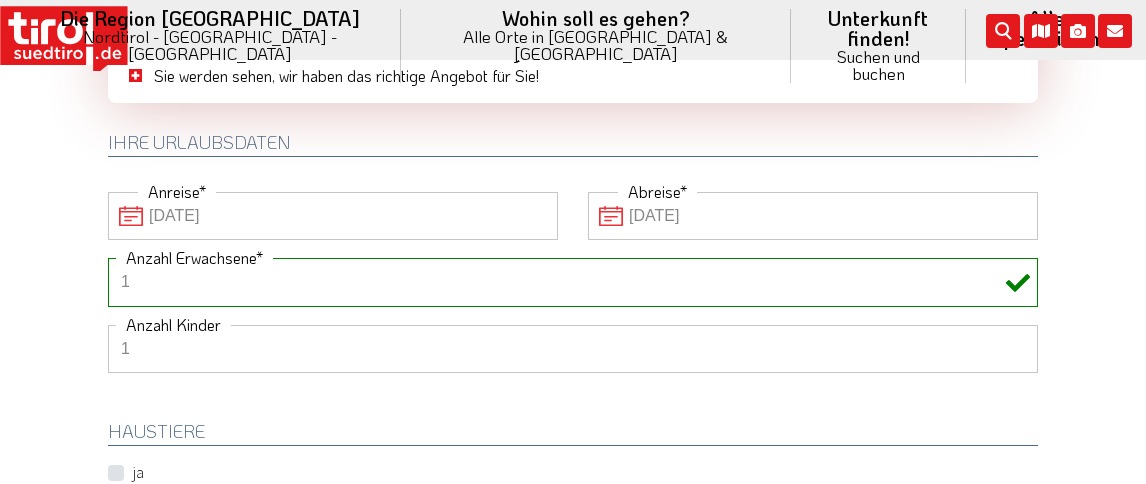 click on "1" at bounding box center [0, 0] 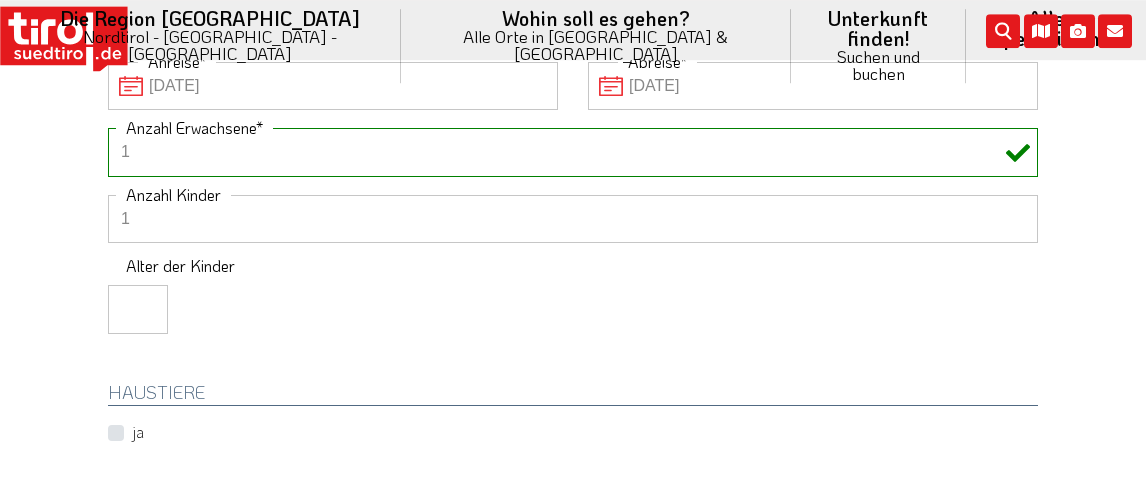 scroll, scrollTop: 416, scrollLeft: 0, axis: vertical 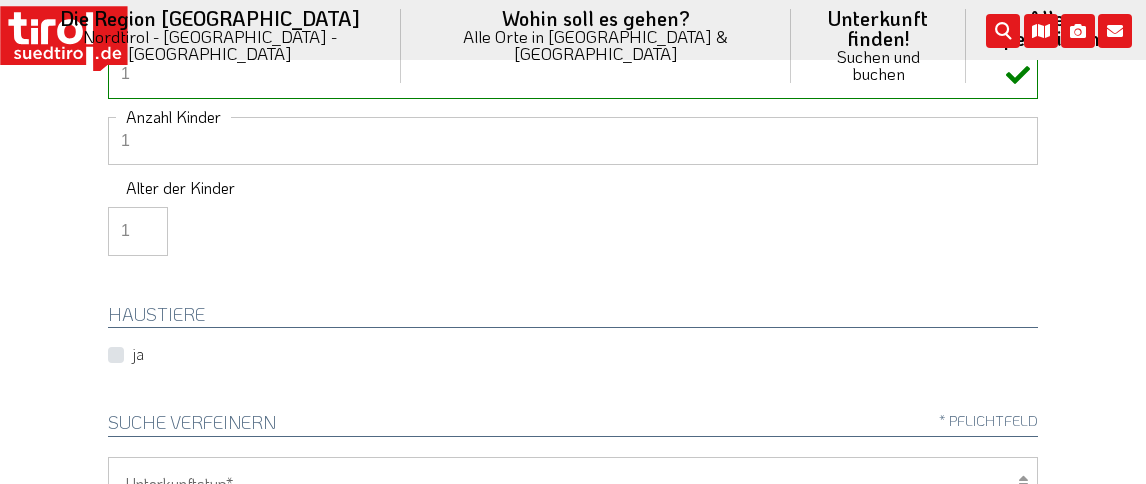 click on "1" at bounding box center [138, 231] 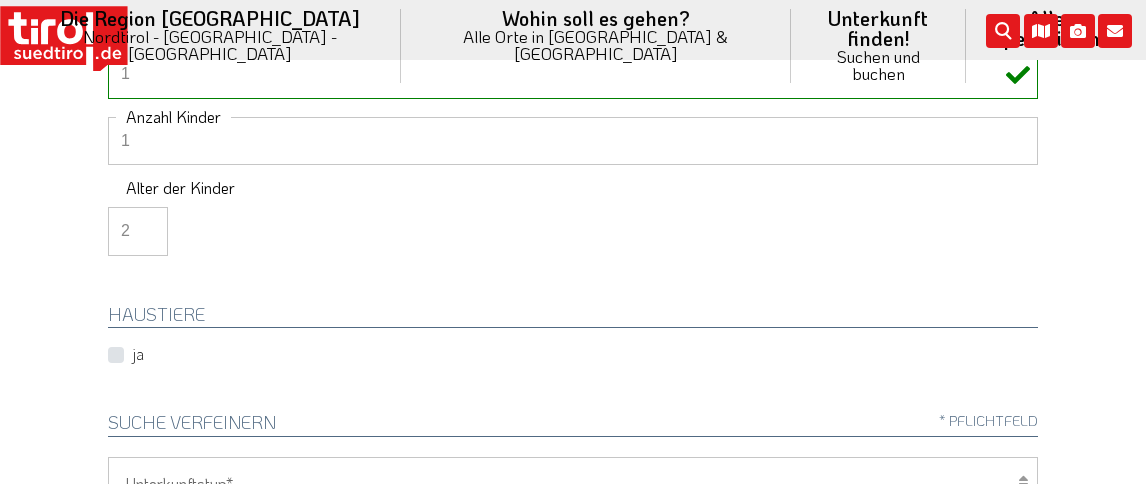 click on "2" at bounding box center (138, 231) 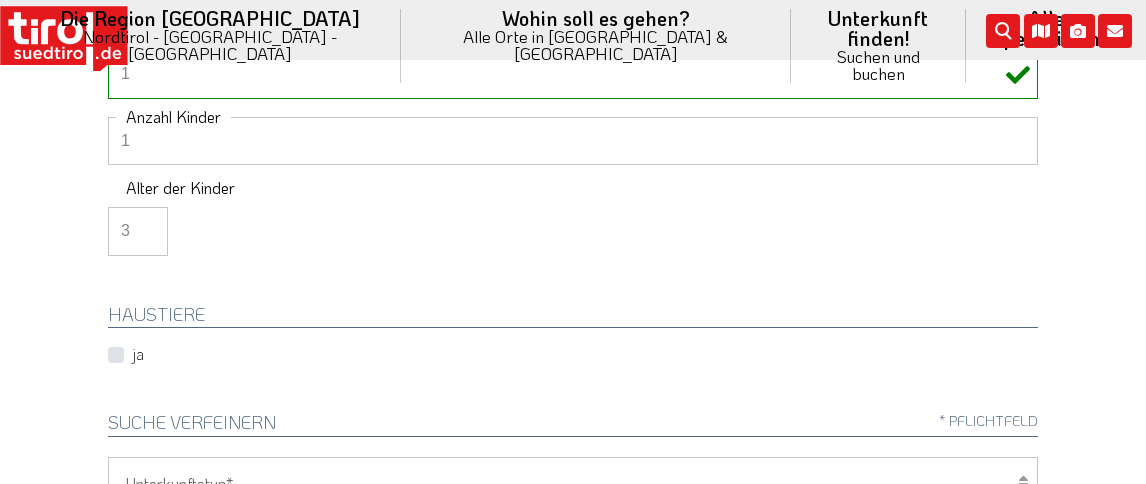 click on "3" at bounding box center (138, 231) 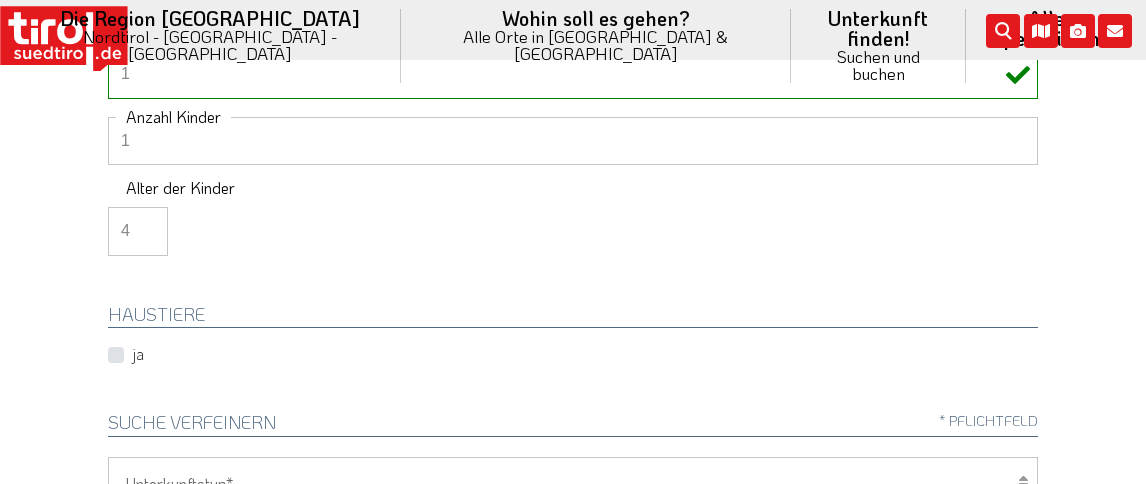 click on "4" at bounding box center (138, 231) 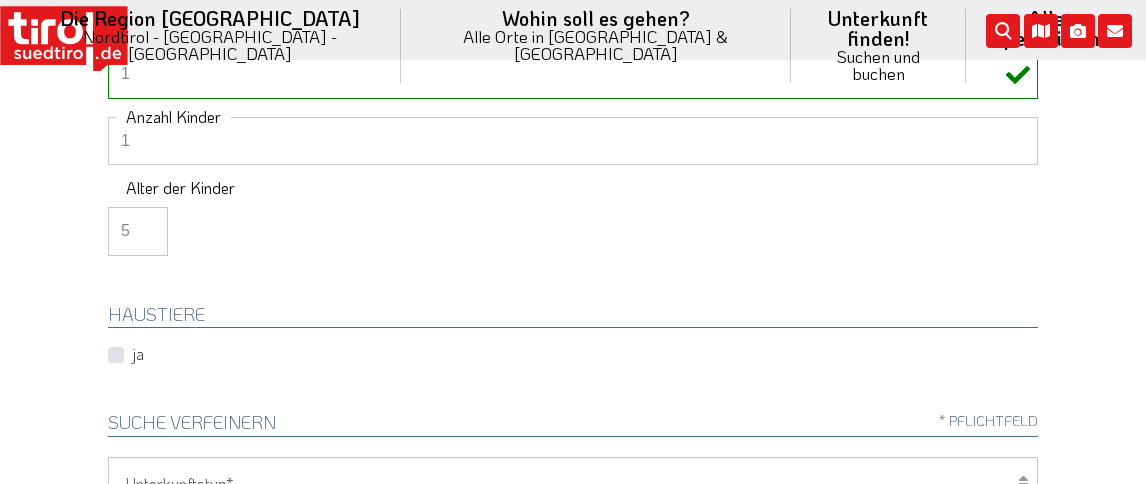 click on "5" at bounding box center (138, 231) 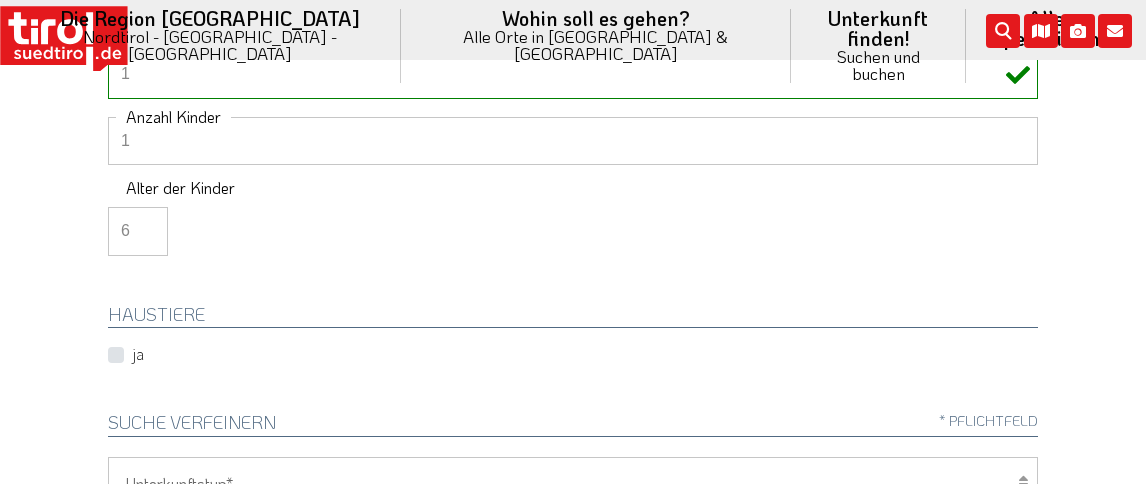 click on "6" at bounding box center (138, 231) 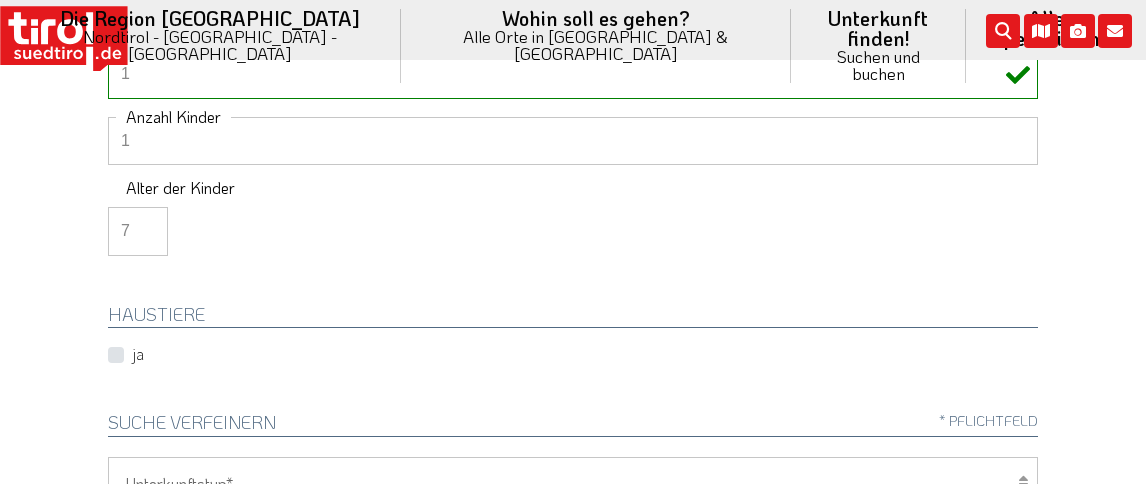 click on "7" at bounding box center [138, 231] 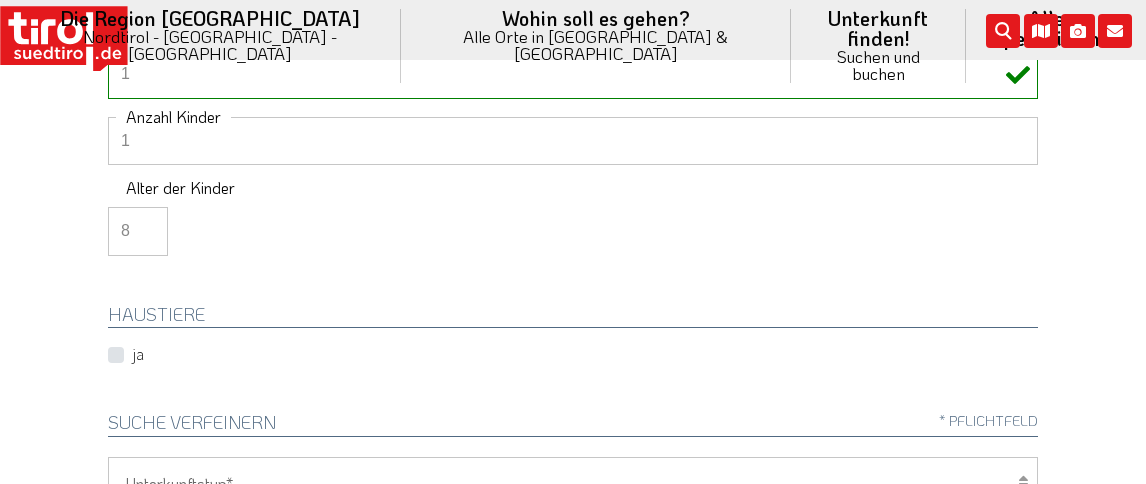 click on "8" at bounding box center [138, 231] 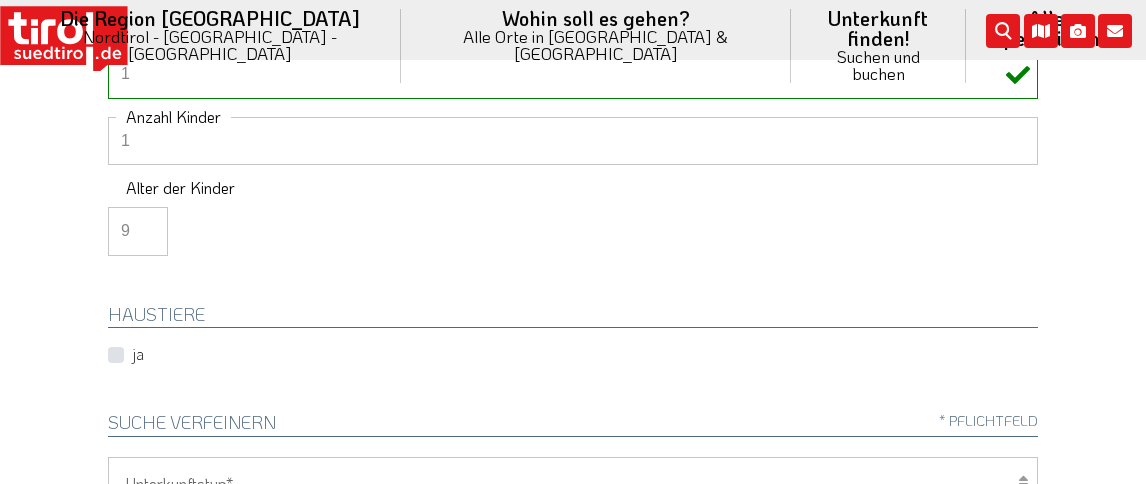 click on "9" at bounding box center [138, 231] 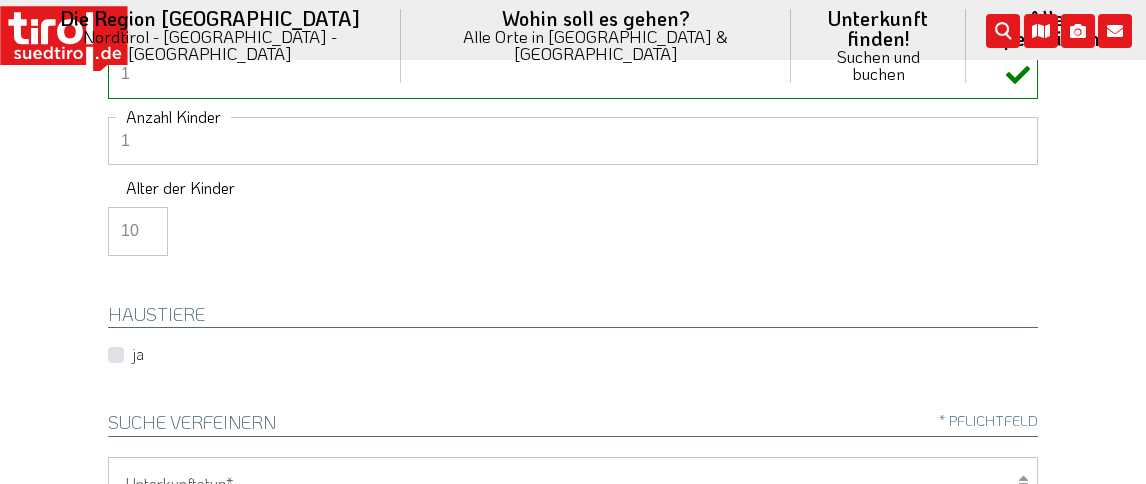 click on "10" at bounding box center [138, 231] 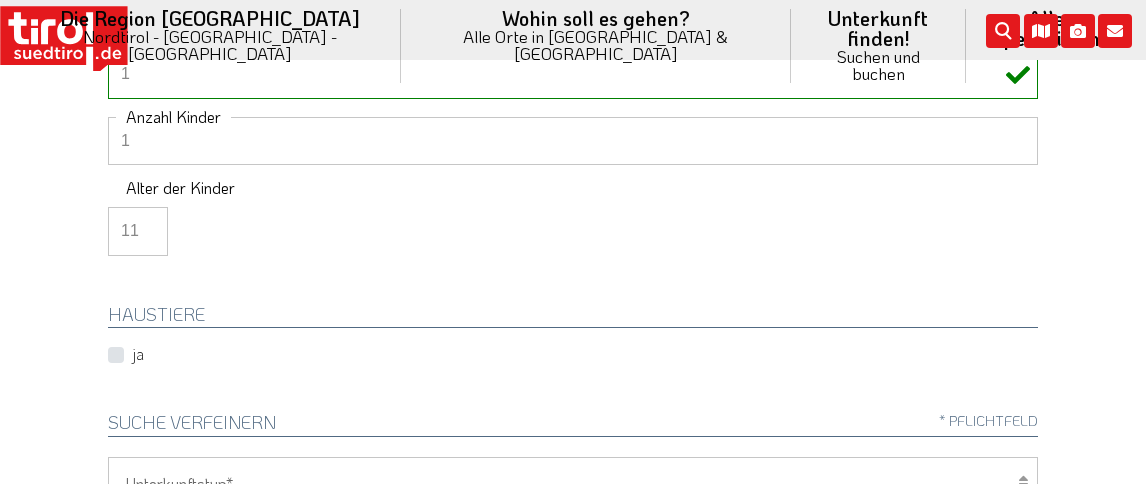 click on "11" at bounding box center (138, 231) 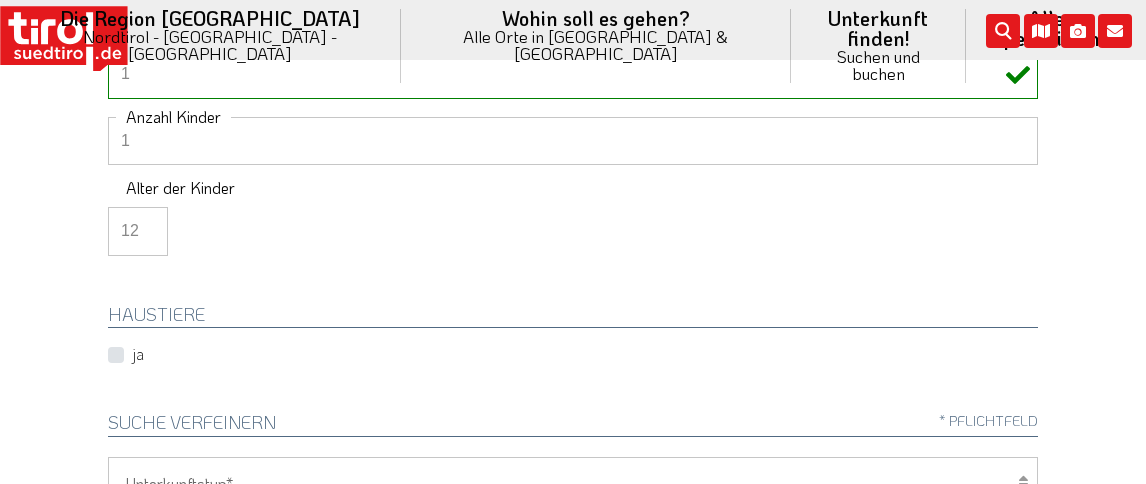 click on "12" at bounding box center [138, 231] 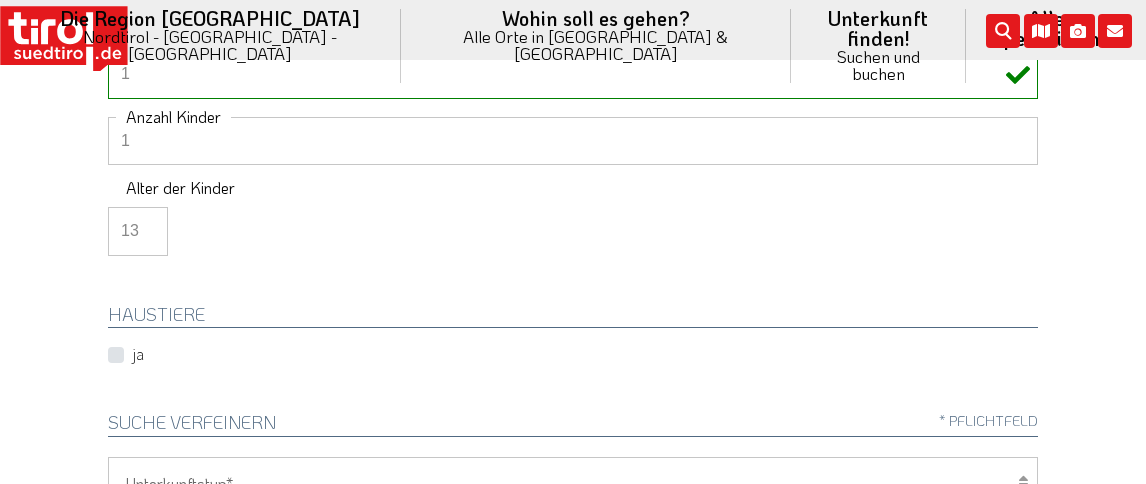 click on "13" at bounding box center (138, 231) 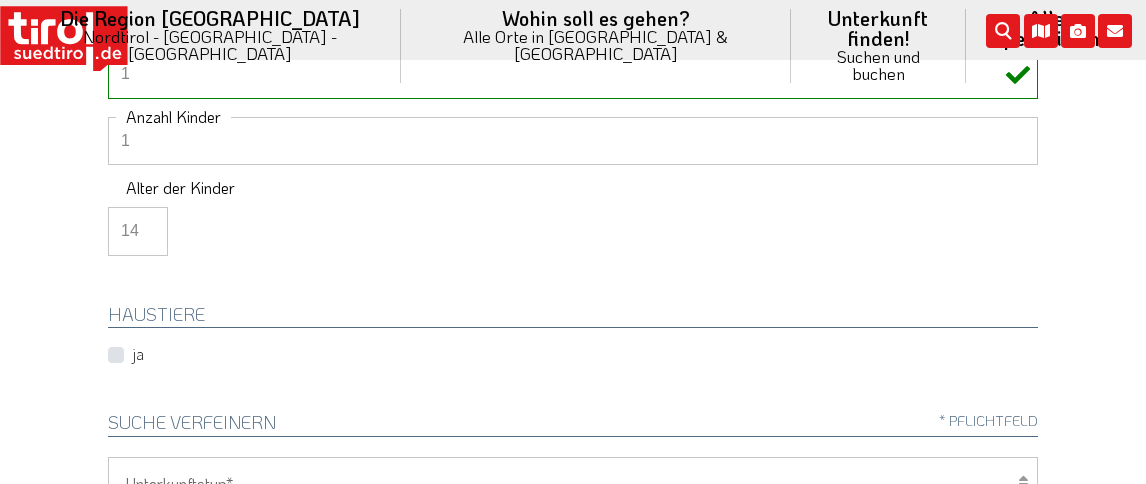 click on "14" at bounding box center [138, 231] 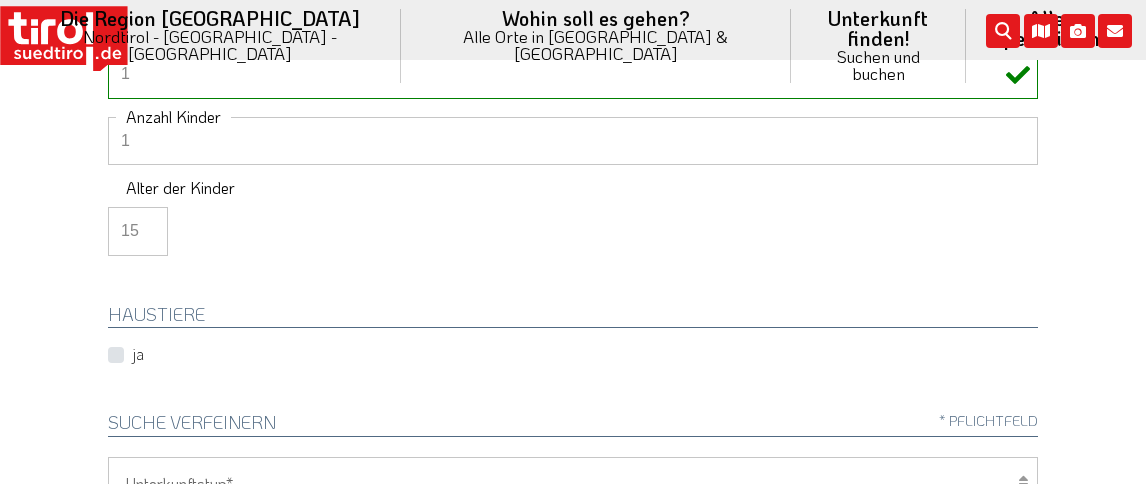 click on "15" at bounding box center (138, 231) 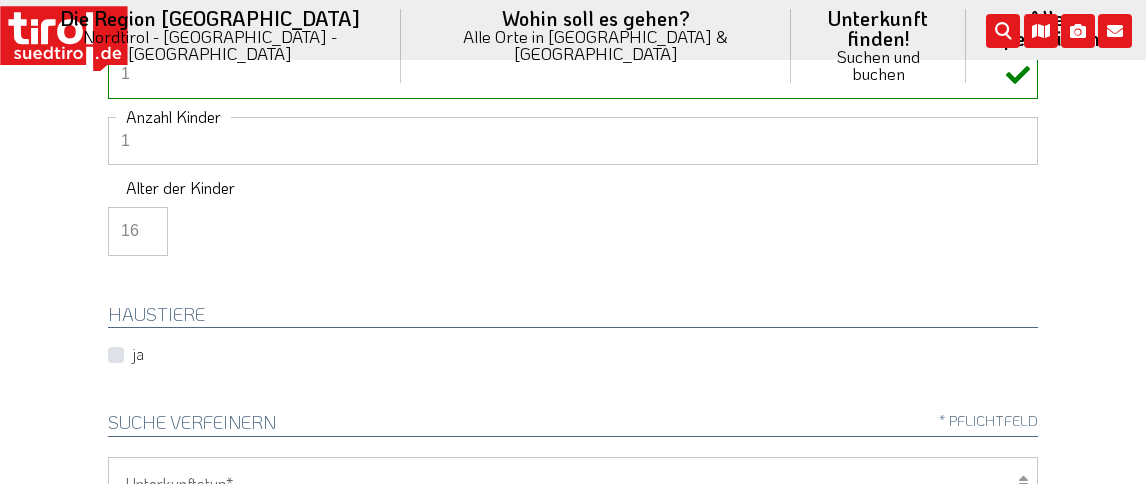 type on "16" 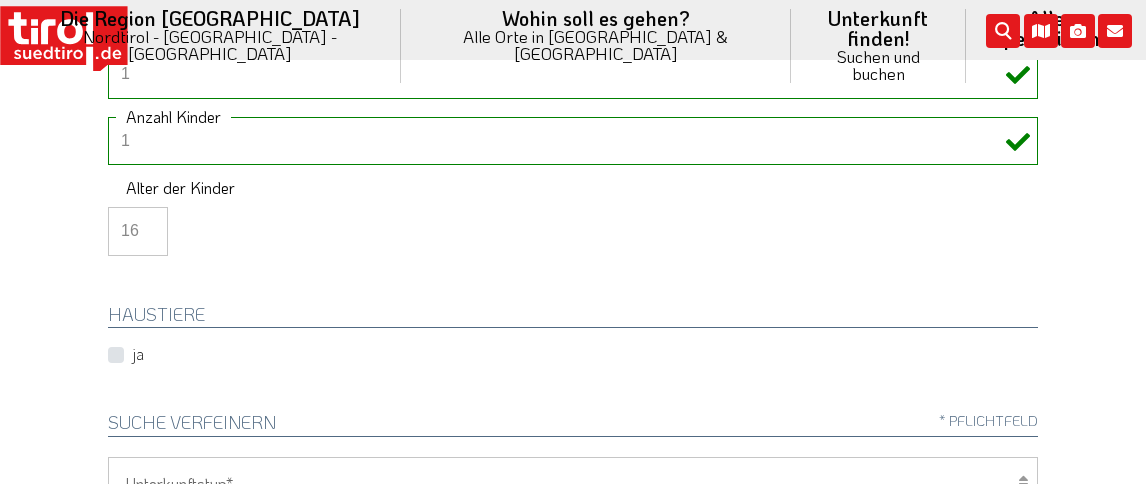 click on "Suche verfeinern
* [GEOGRAPHIC_DATA]
Hotel 1-3 Sterne
Hotel 4-5 Sterne
Ferienwohnung
[GEOGRAPHIC_DATA]/Ferienhaus
Bauernhöfe
Unterkunftstyp
pro" at bounding box center (573, 702) 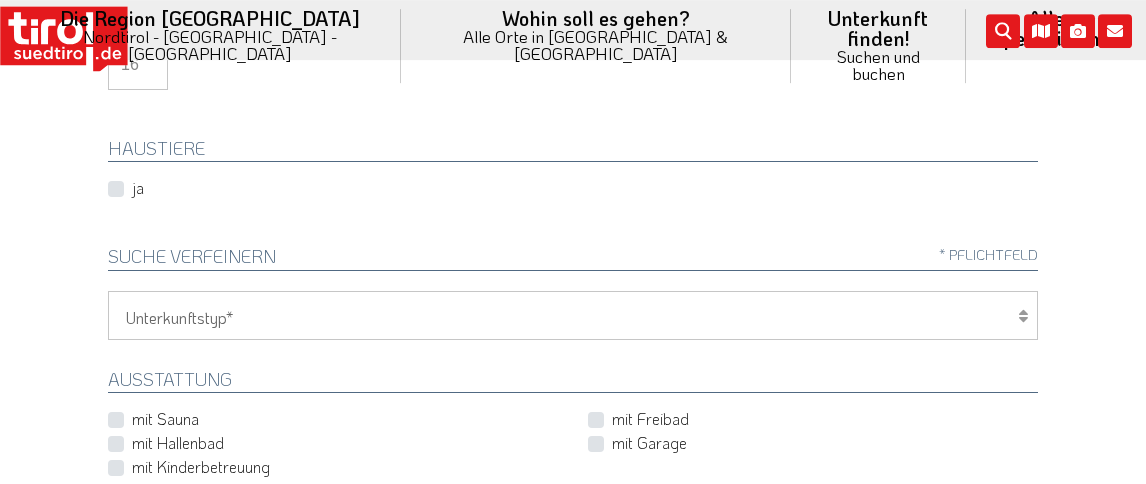 scroll, scrollTop: 728, scrollLeft: 0, axis: vertical 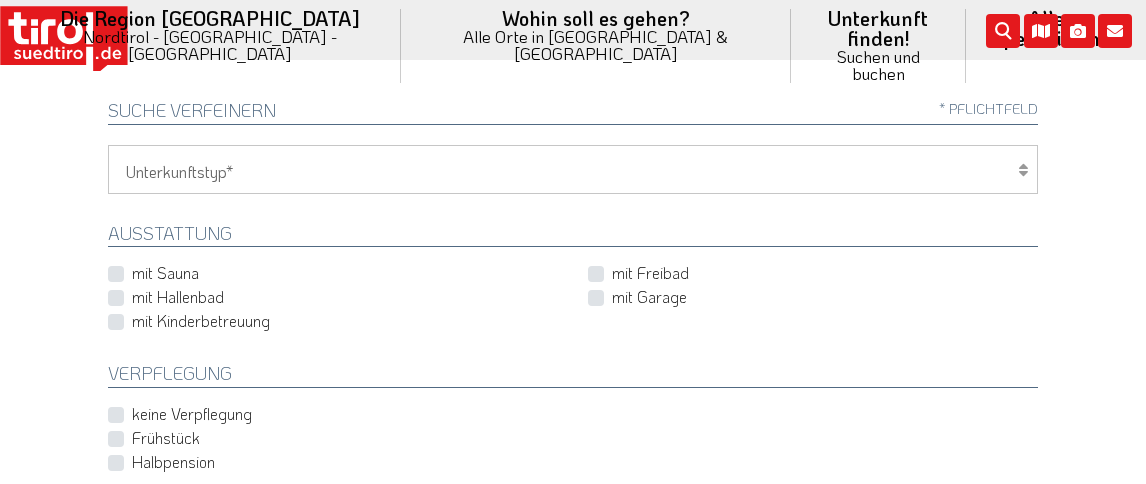 click on "Hotel 1-3 Sterne
Hotel 4-5 Sterne
Ferienwohnung
Chalet/Ferienhaus
Bauernhöfe" at bounding box center [573, 169] 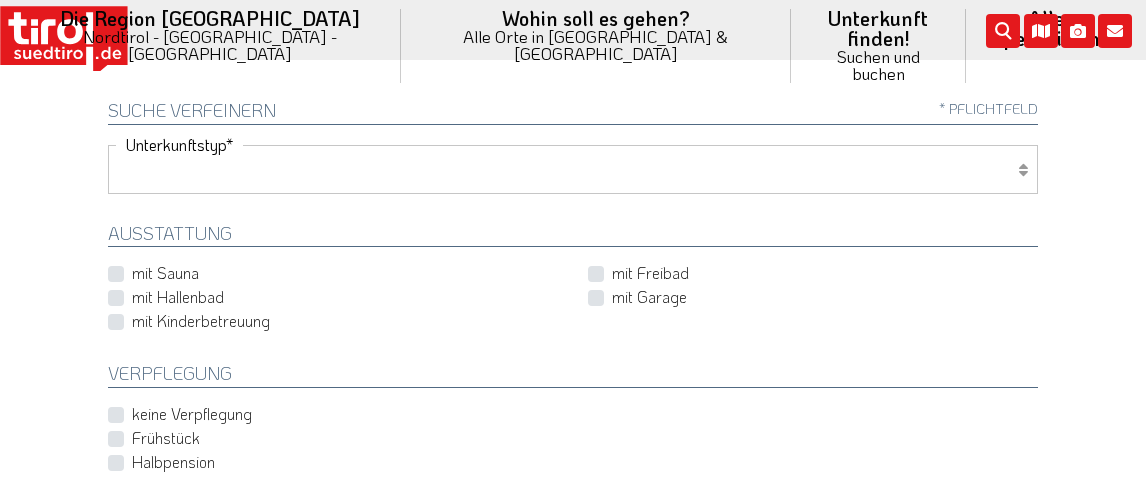 click on "Die Region [GEOGRAPHIC_DATA]  [GEOGRAPHIC_DATA] - [GEOGRAPHIC_DATA] - [GEOGRAPHIC_DATA]
[GEOGRAPHIC_DATA]/[GEOGRAPHIC_DATA]" at bounding box center [573, -486] 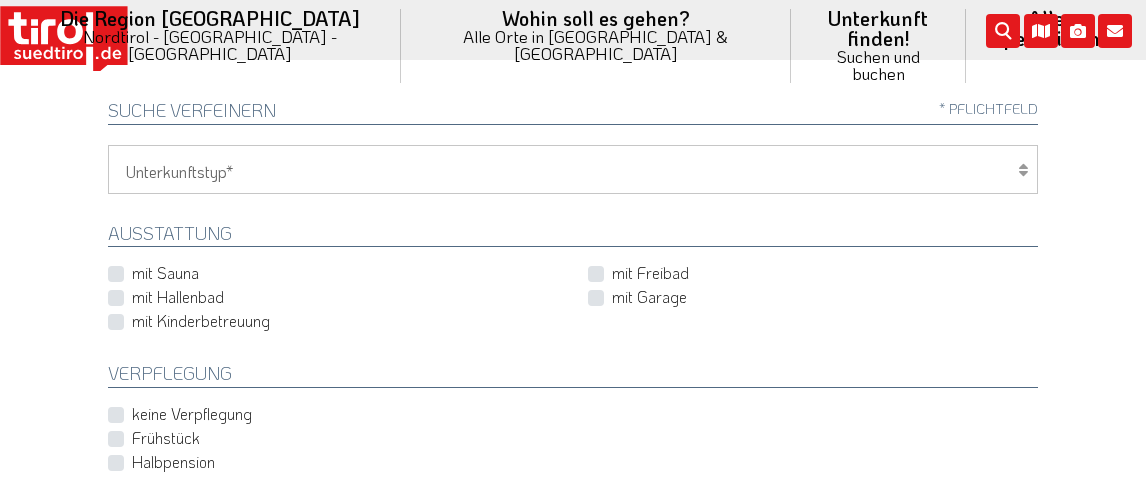 scroll, scrollTop: 832, scrollLeft: 0, axis: vertical 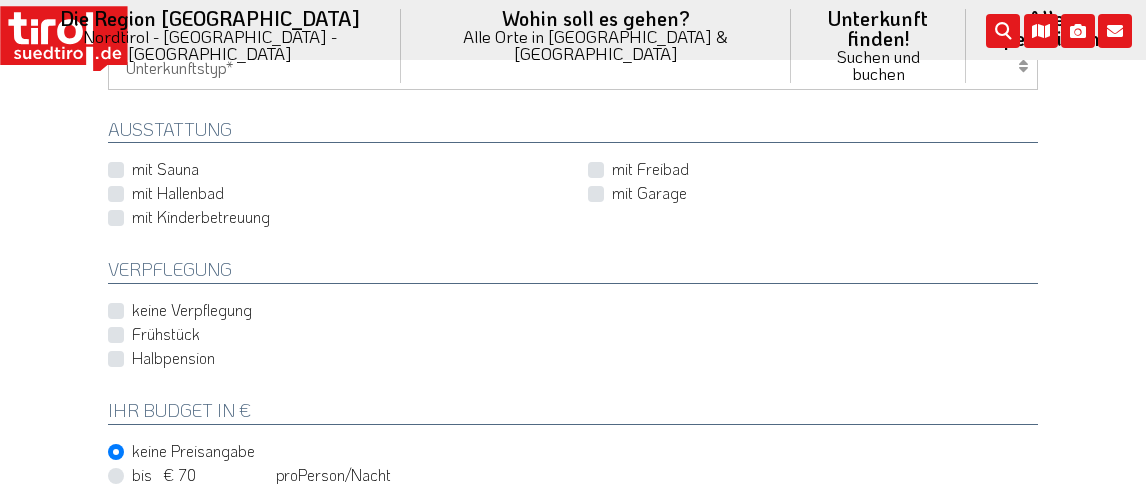 click on "mit Freibad" at bounding box center (650, 169) 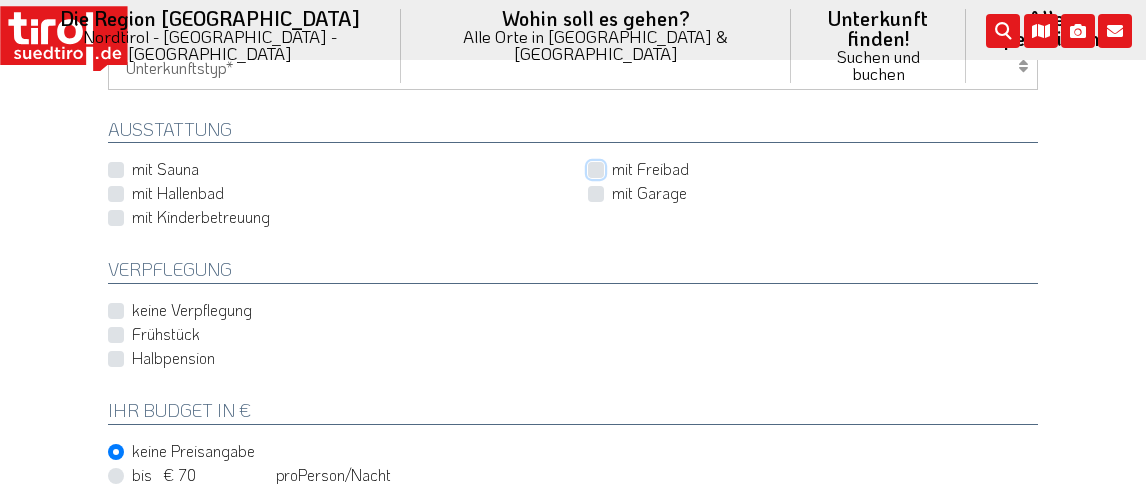 click on "mit Freibad" at bounding box center (817, 169) 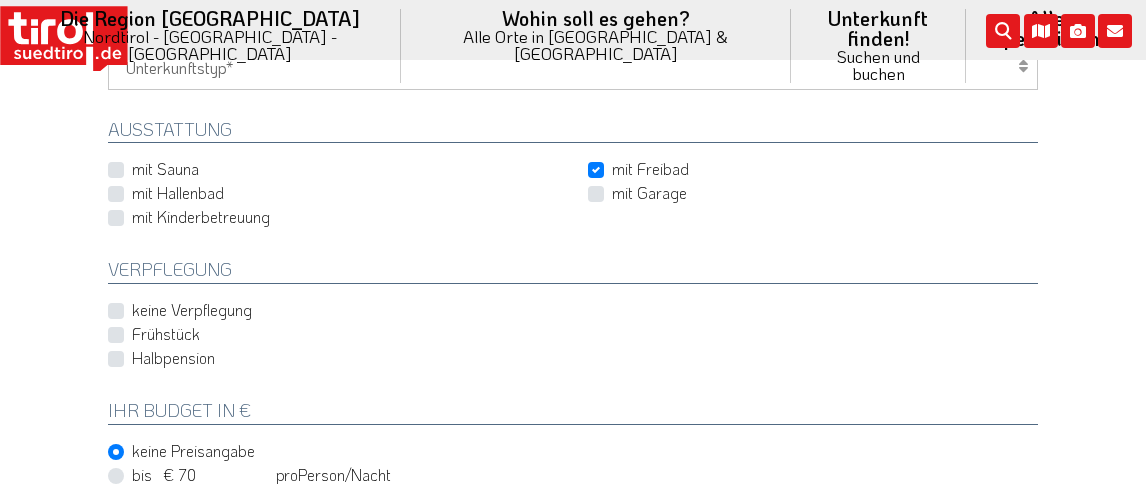click on "mit Freibad" at bounding box center (650, 169) 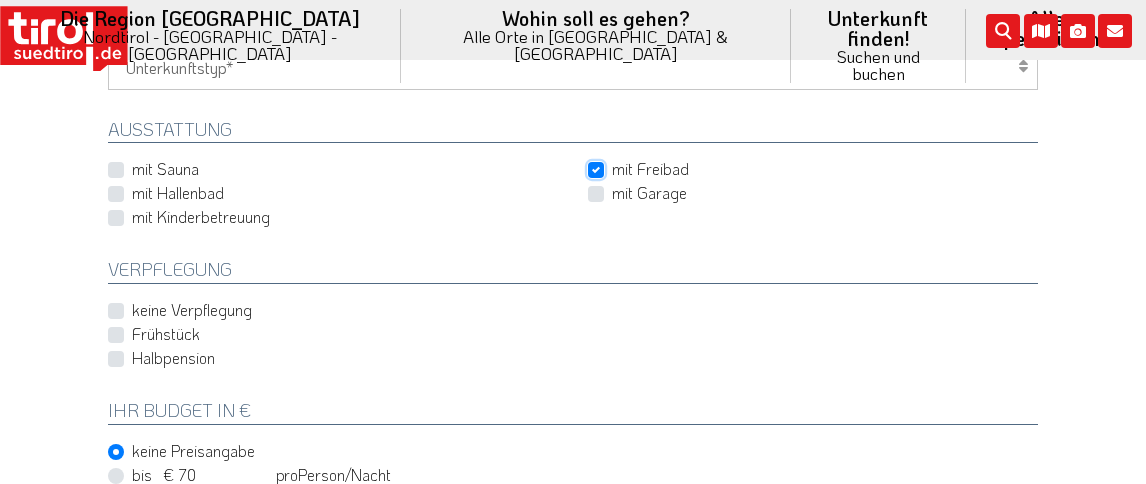 click on "mit Freibad" at bounding box center [817, 169] 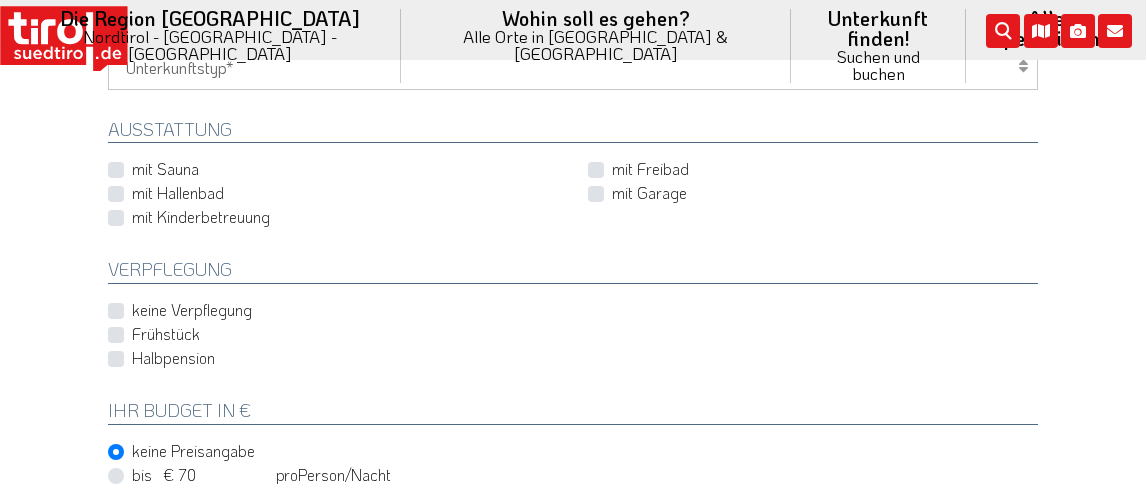 click on "Frühstück" at bounding box center [166, 334] 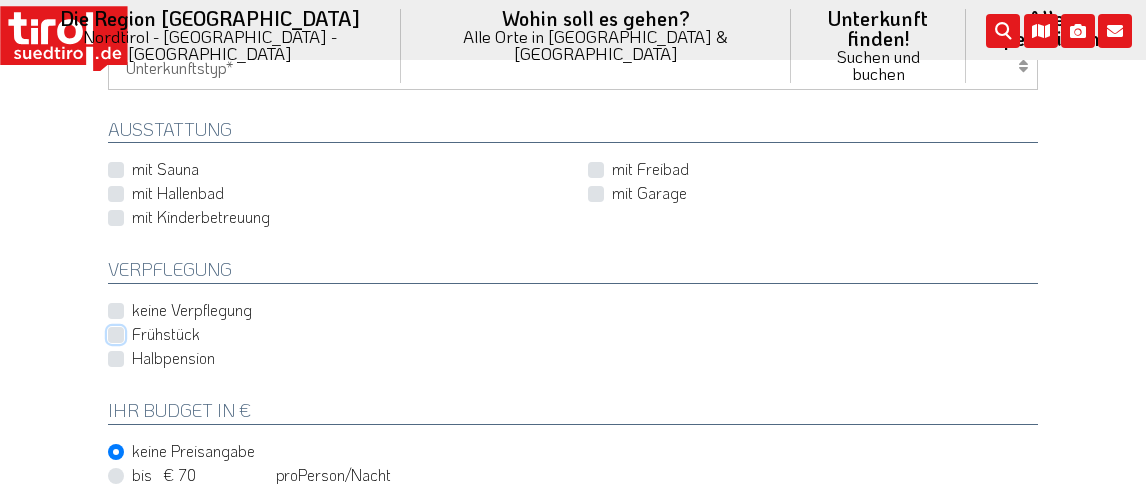 checkbox on "true" 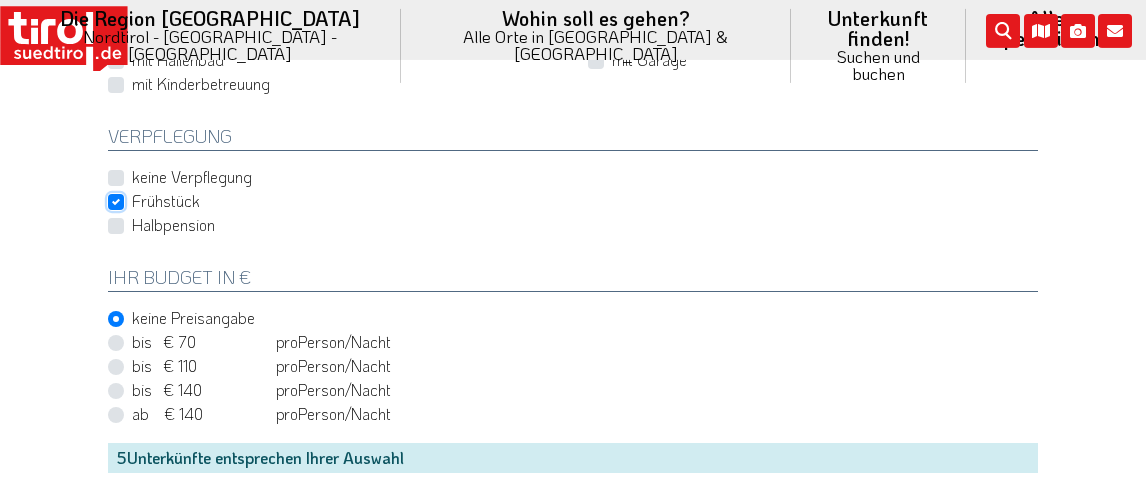 scroll, scrollTop: 1040, scrollLeft: 0, axis: vertical 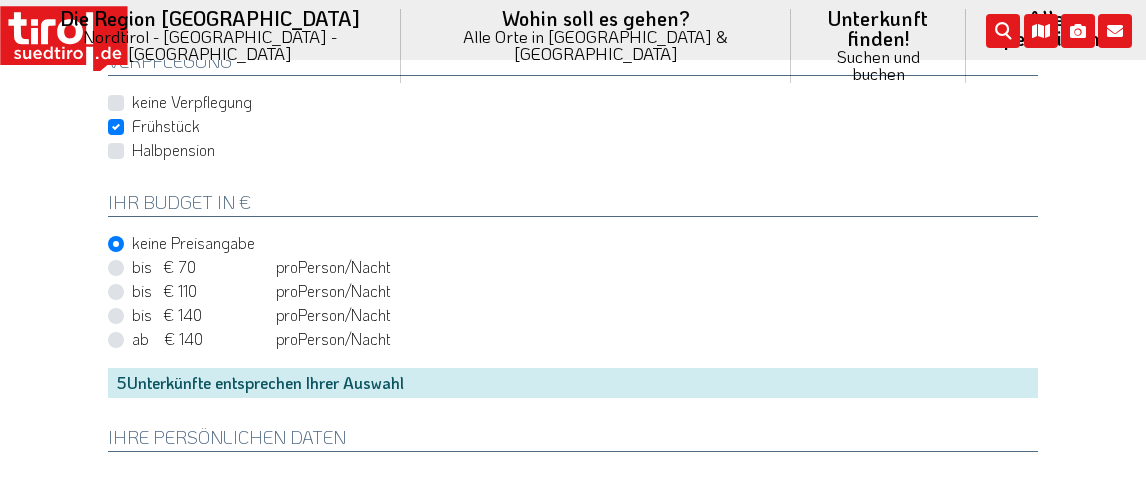 click on "bis   € 70   bis  CHF 65  pro  Person Einheit /Nacht" at bounding box center [261, 267] 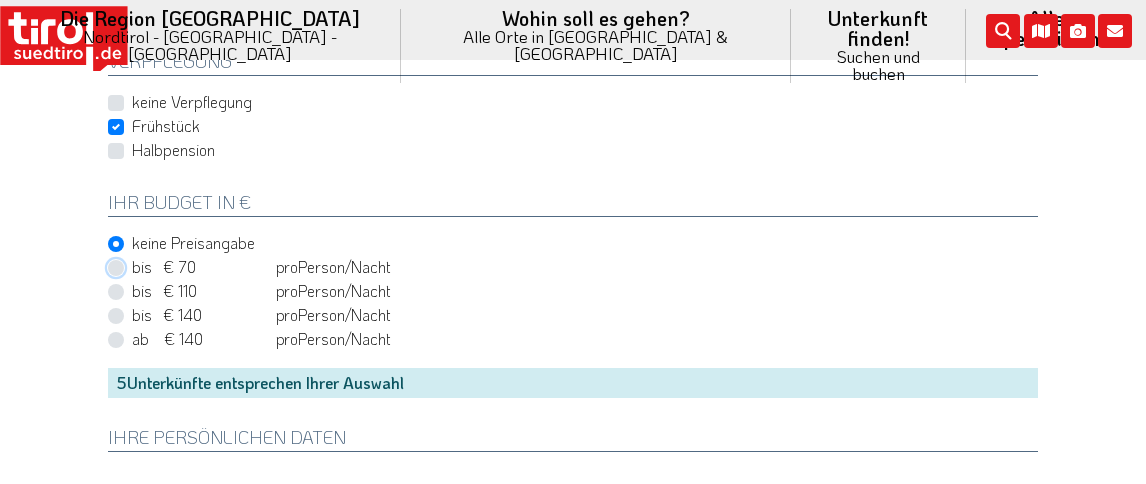 click on "bis   € 70   bis  CHF 65  pro  Person Einheit /Nacht" at bounding box center (577, 267) 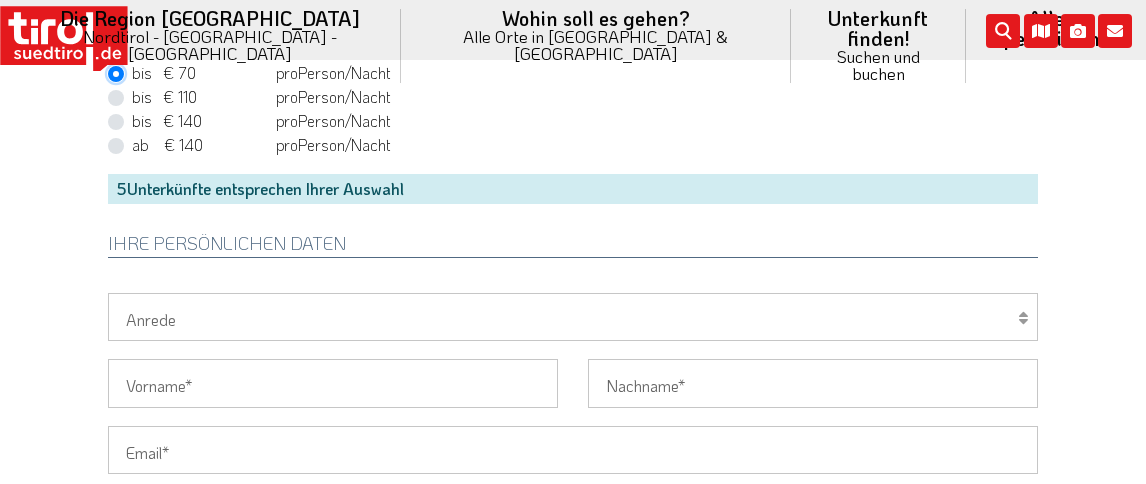 scroll, scrollTop: 1248, scrollLeft: 0, axis: vertical 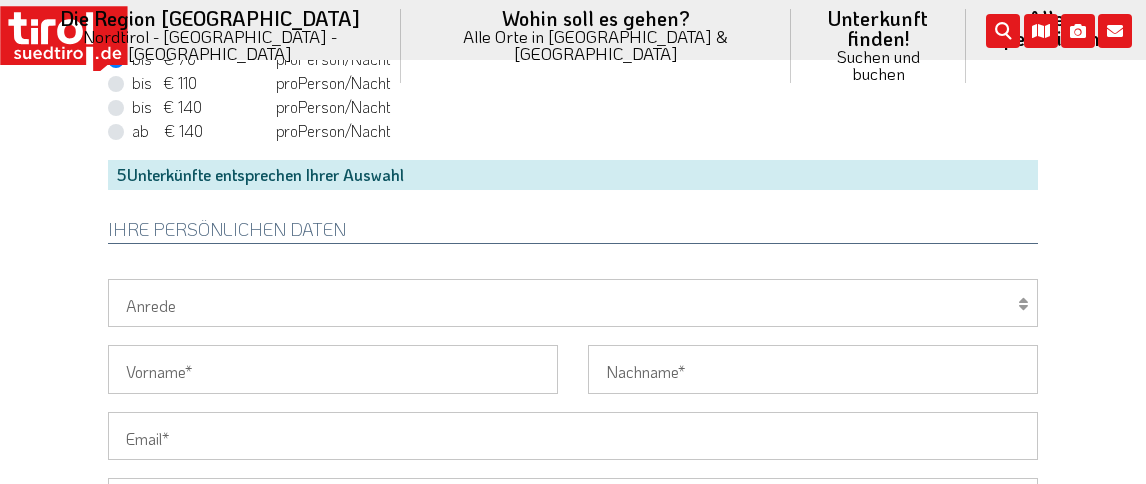 click on "Herr
Frau
Familie" at bounding box center [573, 303] 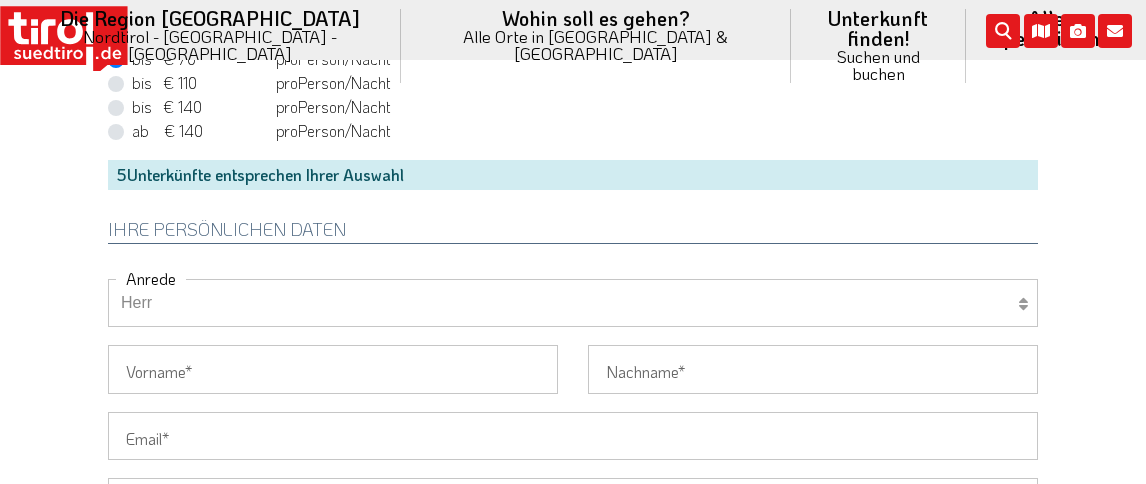 click on "Herr" at bounding box center (0, 0) 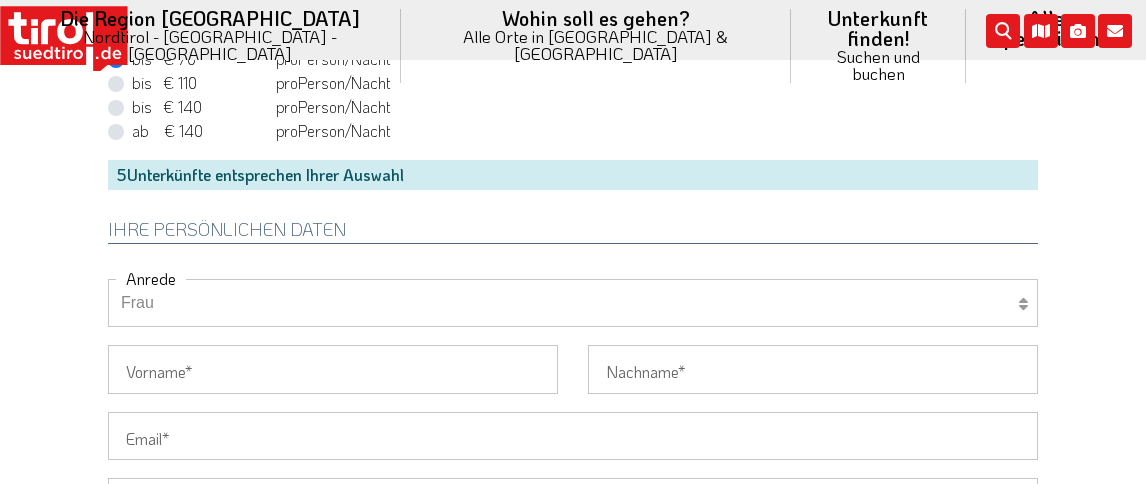 click on "Frau" at bounding box center (0, 0) 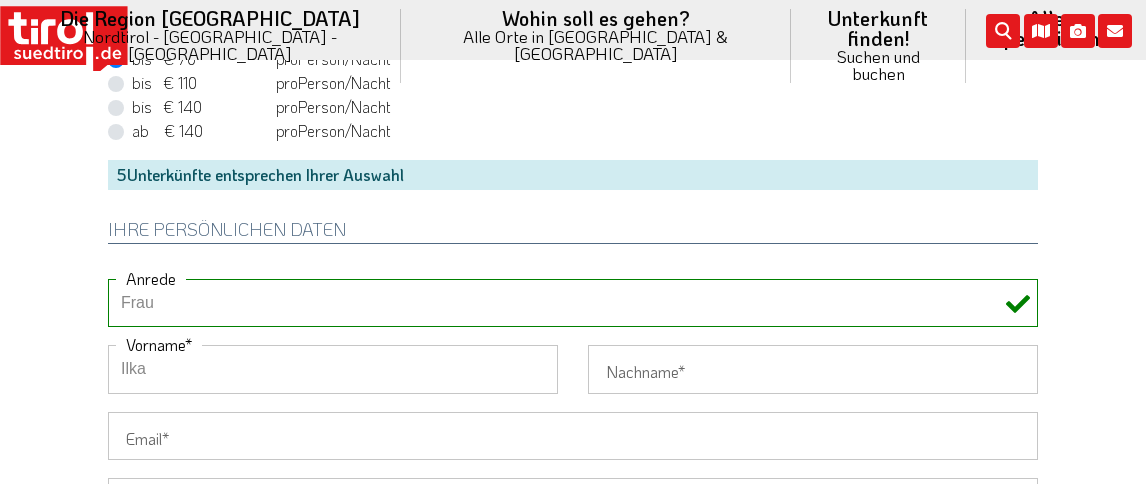 type on "Ilka" 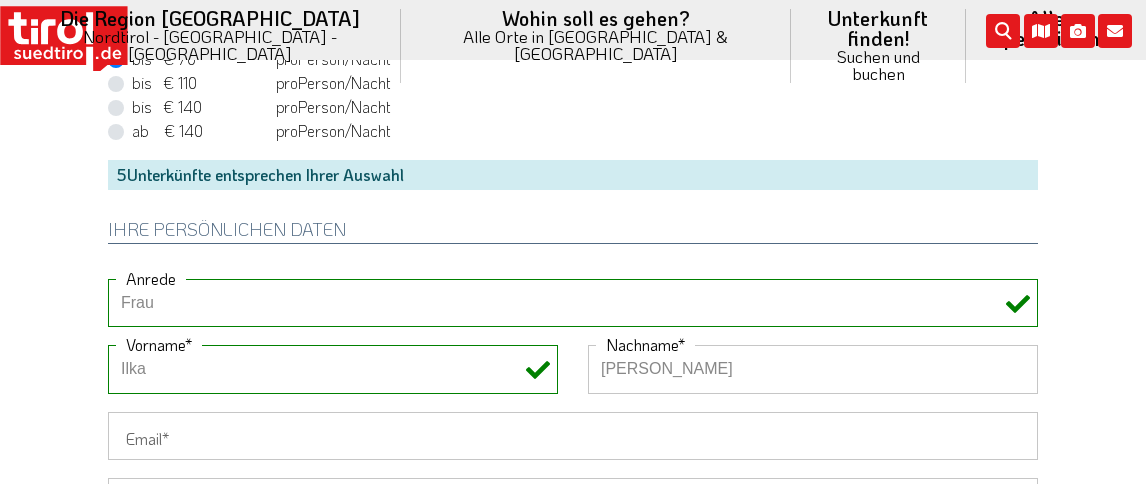 type on "[PERSON_NAME]" 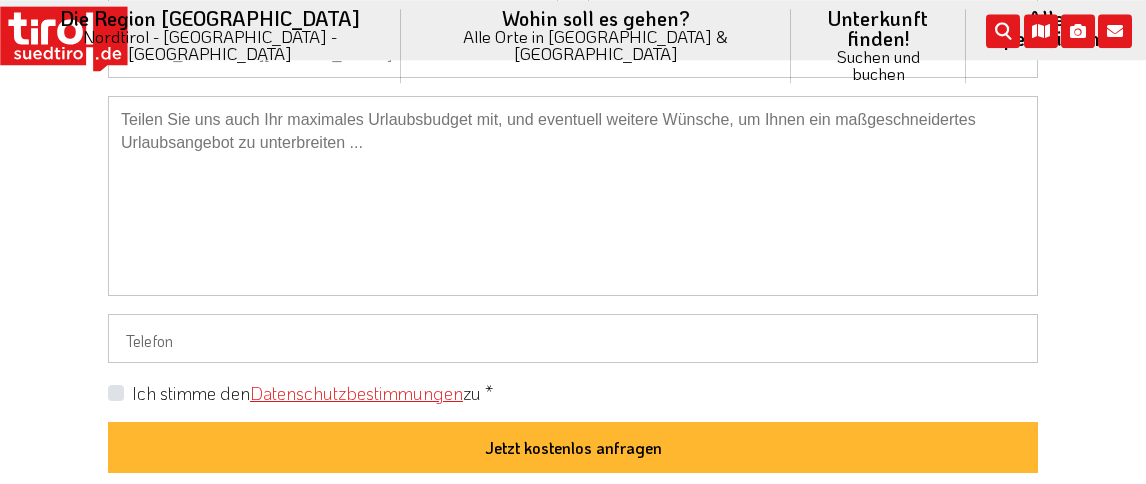 scroll, scrollTop: 1664, scrollLeft: 0, axis: vertical 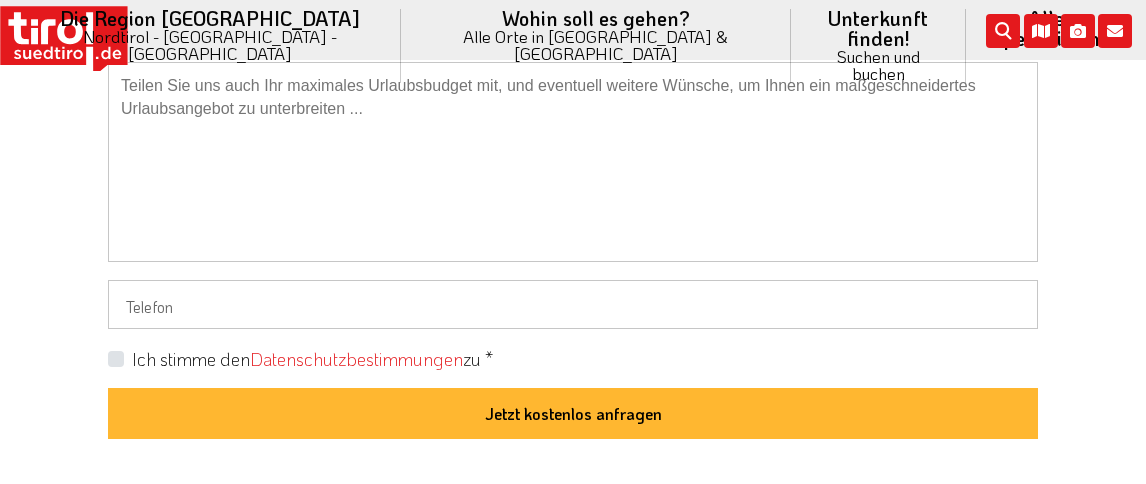 type on "[EMAIL_ADDRESS][DOMAIN_NAME]" 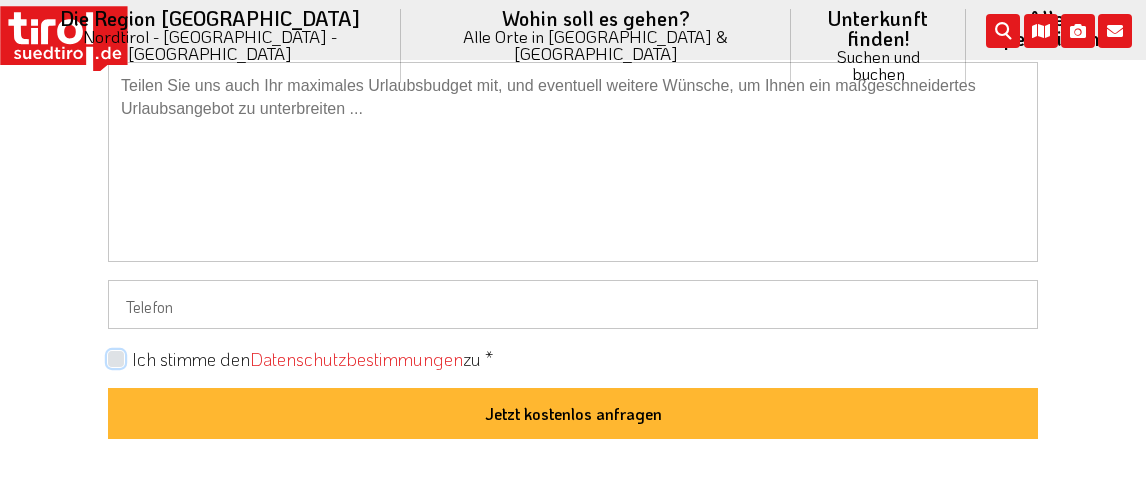 click on "Ich stimme den  Datenschutzbestimmungen  zu *" at bounding box center (577, 357) 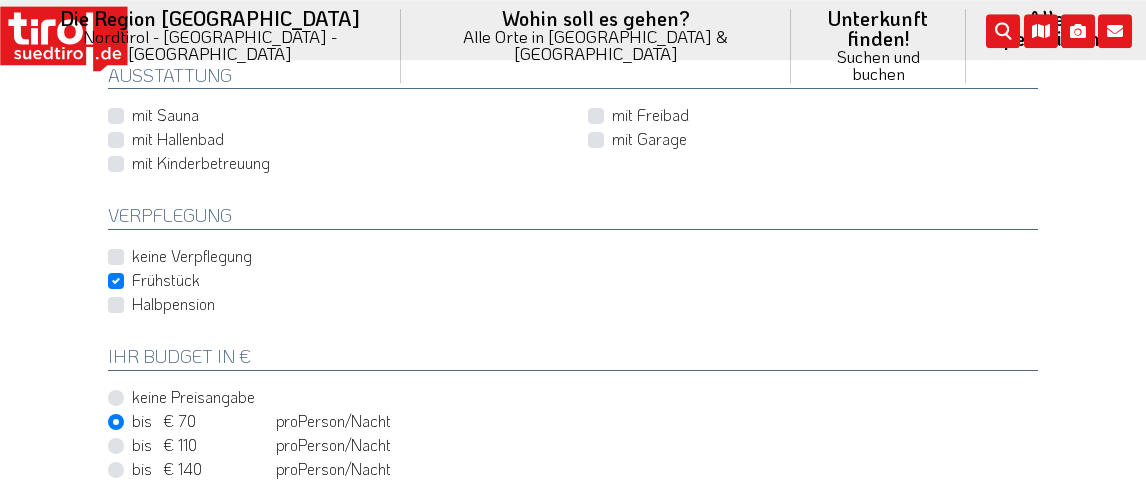 scroll, scrollTop: 832, scrollLeft: 0, axis: vertical 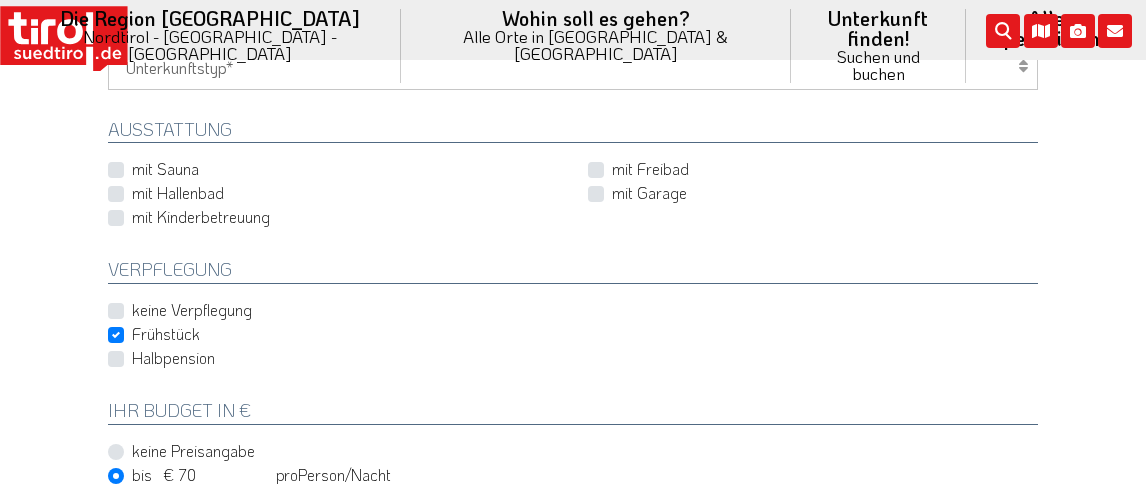 click on "mit Hallenbad" at bounding box center [178, 193] 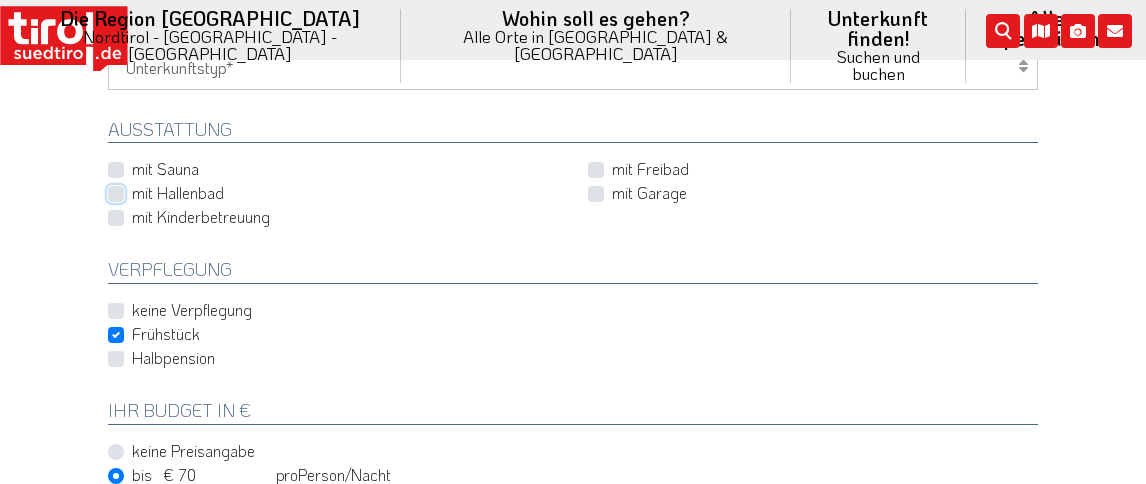 click on "mit Hallenbad" at bounding box center [337, 193] 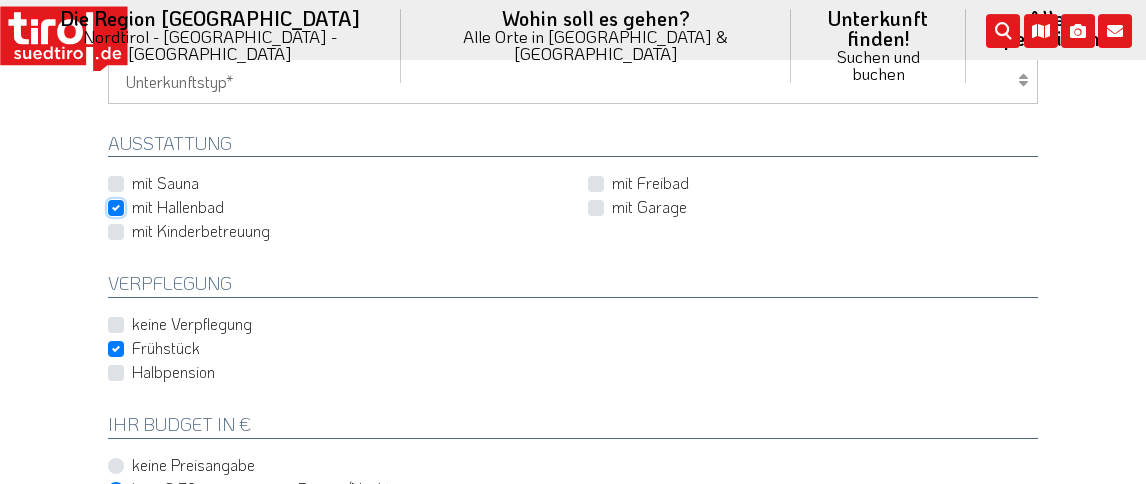 scroll, scrollTop: 728, scrollLeft: 0, axis: vertical 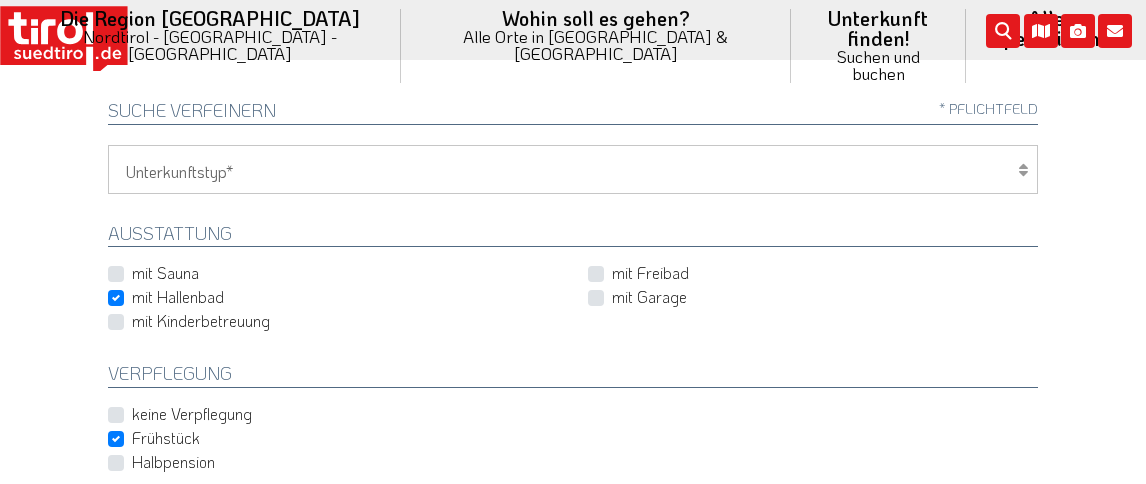 click on "mit Freibad" at bounding box center (650, 273) 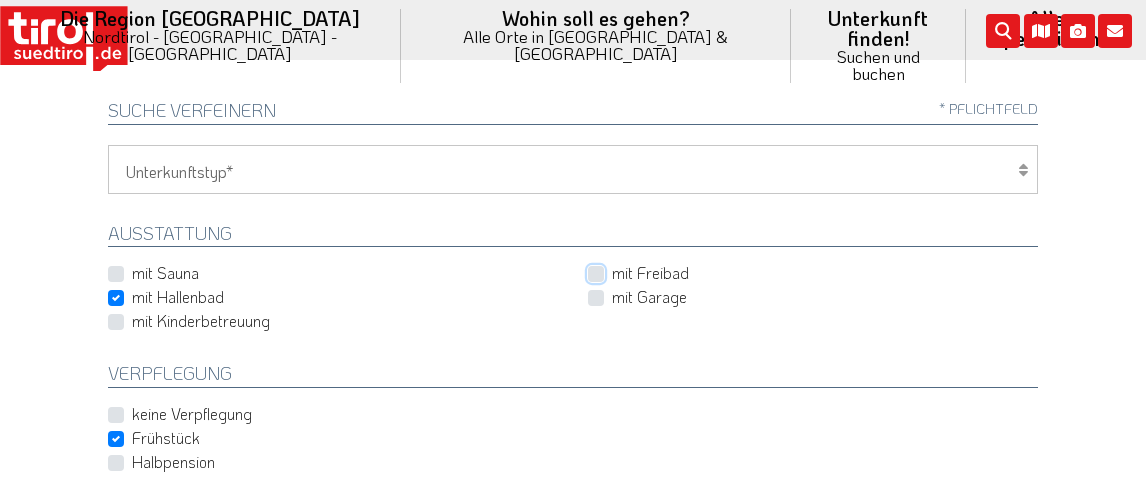 click on "mit Freibad" at bounding box center (817, 273) 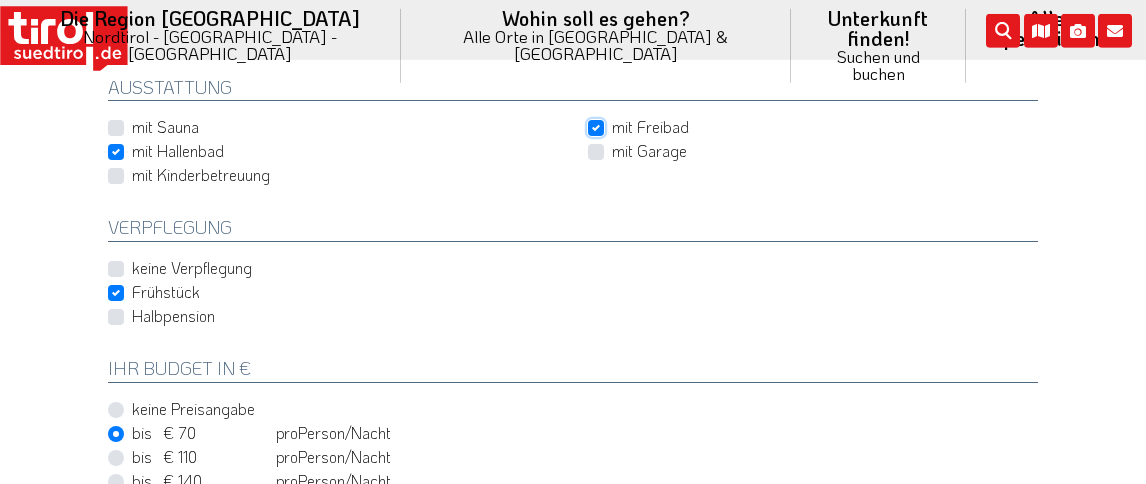 scroll, scrollTop: 832, scrollLeft: 0, axis: vertical 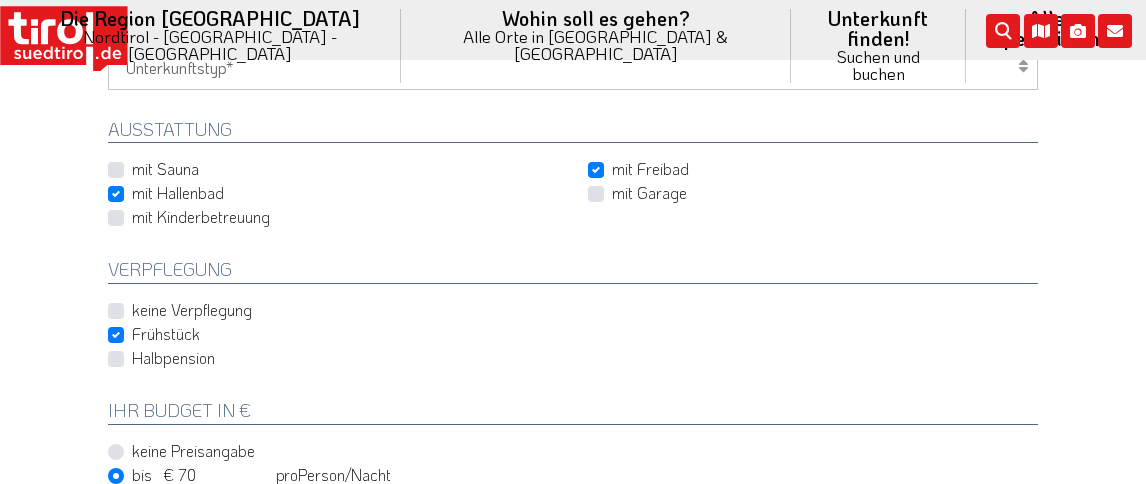 click on "mit Freibad" at bounding box center (650, 169) 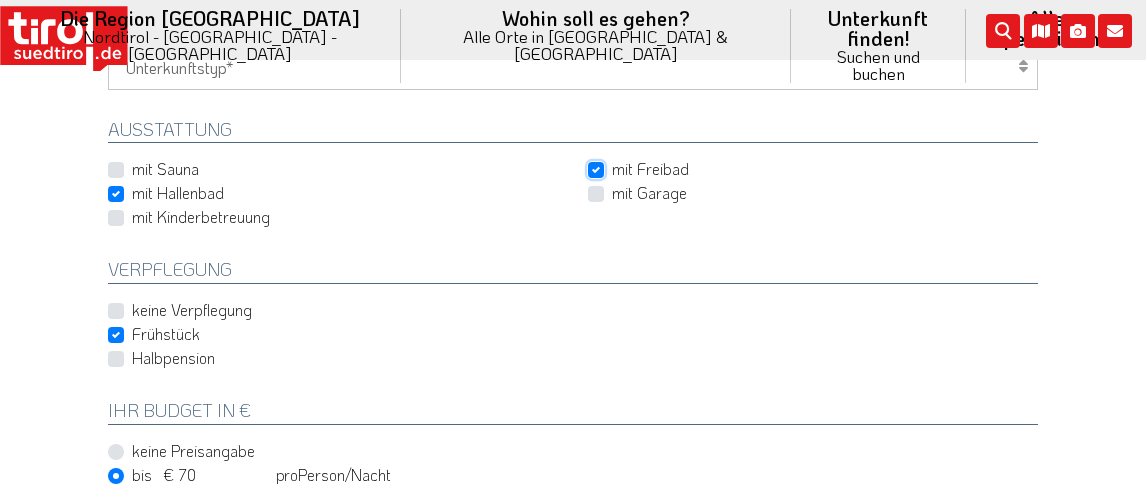 click on "mit Freibad" at bounding box center (817, 169) 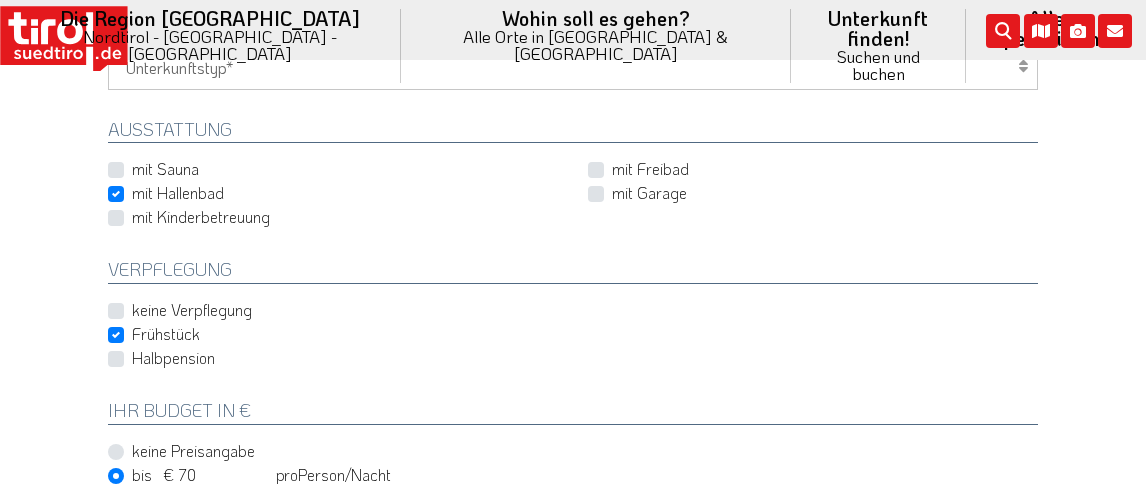 click on "mit Hallenbad" at bounding box center (178, 193) 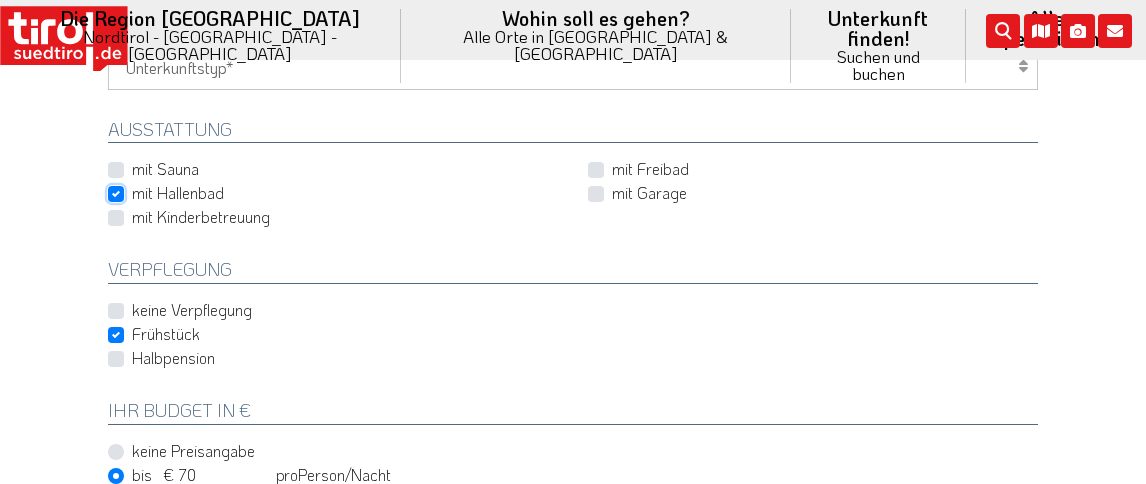 click on "mit Hallenbad" at bounding box center (337, 193) 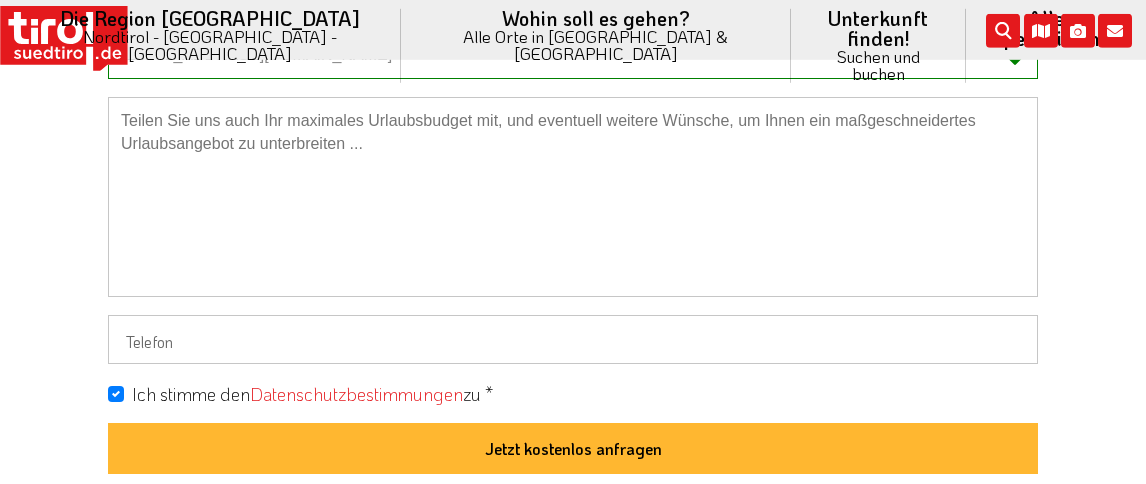 scroll, scrollTop: 1872, scrollLeft: 0, axis: vertical 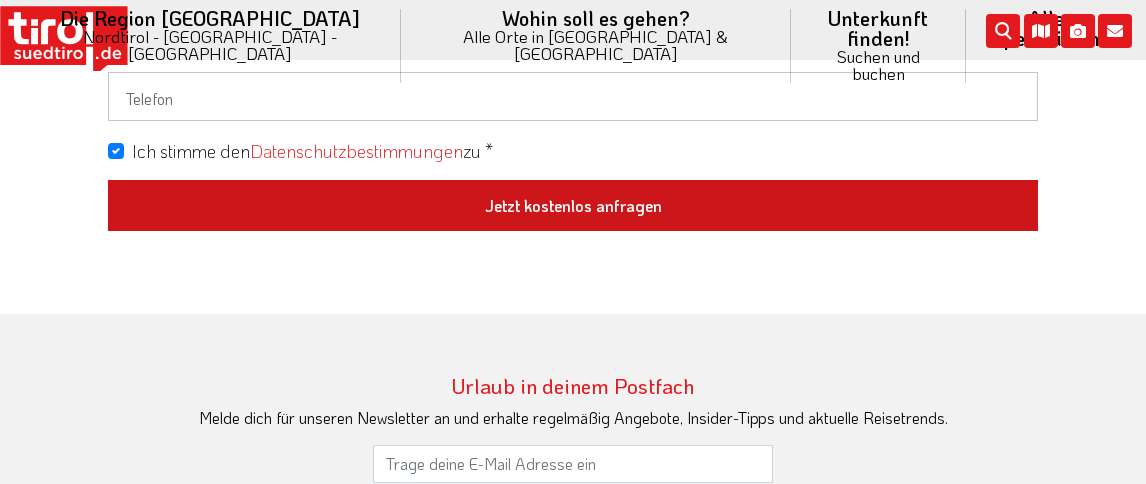 click on "Jetzt kostenlos anfragen" at bounding box center [573, 206] 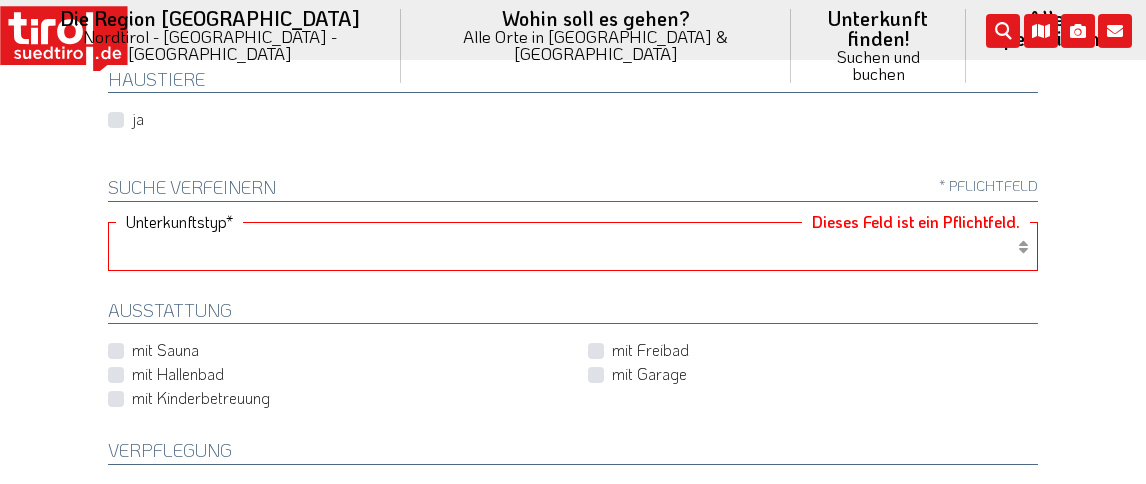 click on "Hotel 1-3 Sterne
Hotel 4-5 Sterne
Ferienwohnung
Chalet/Ferienhaus
Bauernhöfe" at bounding box center (573, 246) 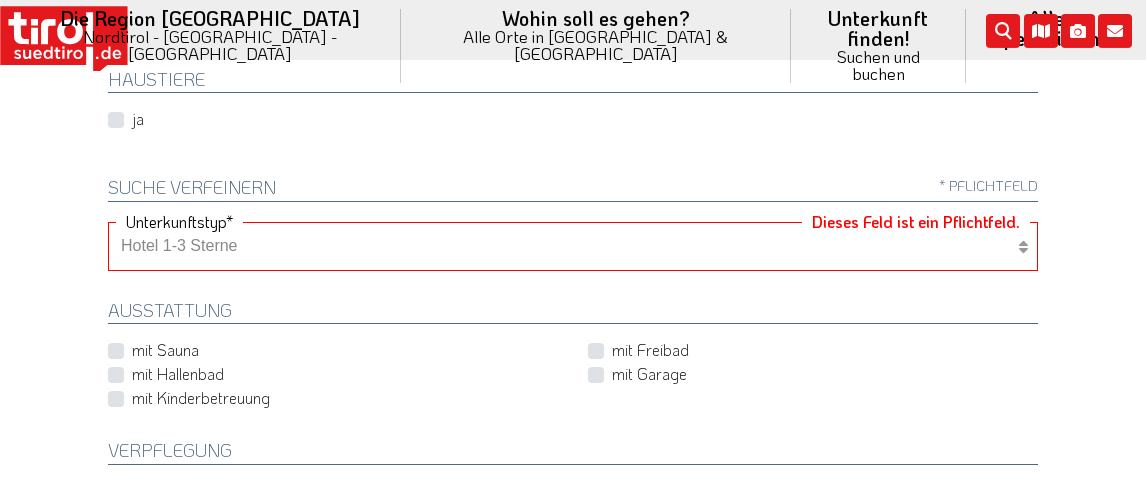 click on "Hotel 1-3 Sterne" at bounding box center [0, 0] 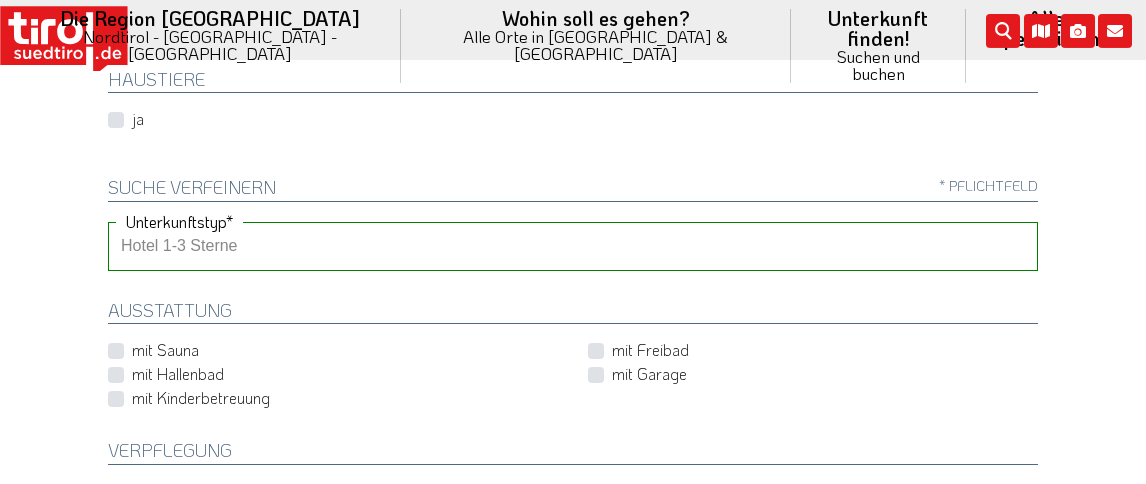 click on "Hotel 1-3 Sterne
Hotel 4-5 Sterne
Ferienwohnung
Chalet/Ferienhaus
Bauernhöfe" at bounding box center (573, 246) 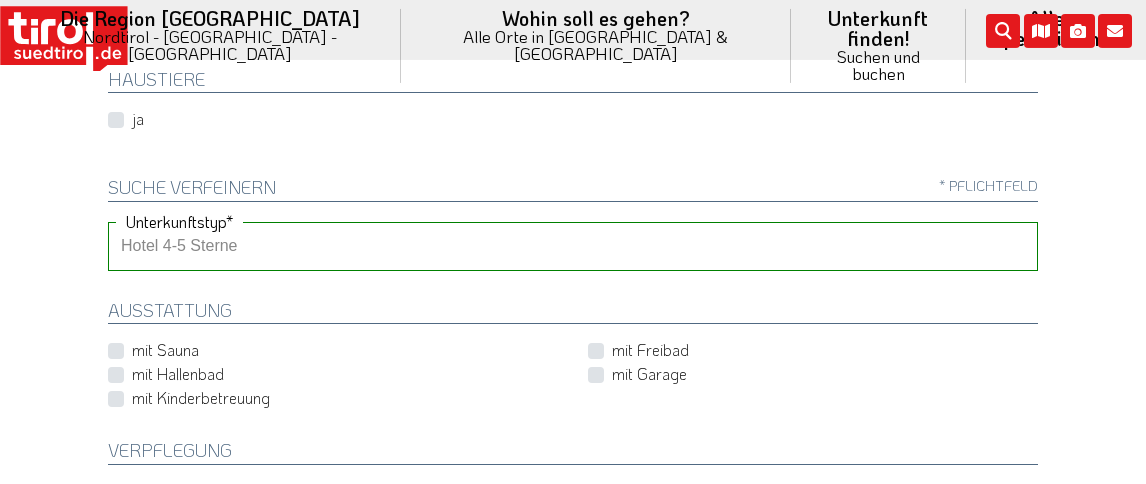 click on "Hotel 4-5 Sterne" at bounding box center (0, 0) 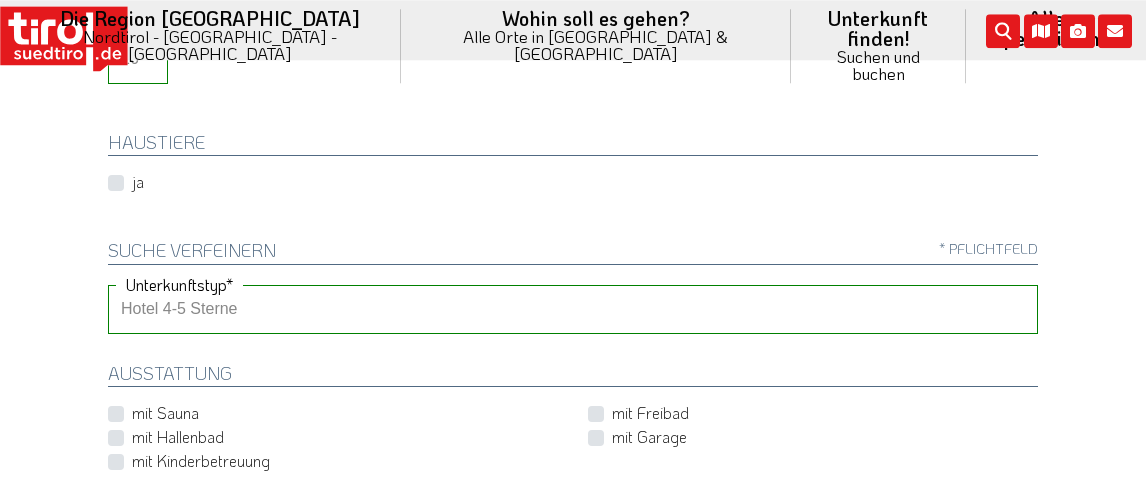 scroll, scrollTop: 547, scrollLeft: 0, axis: vertical 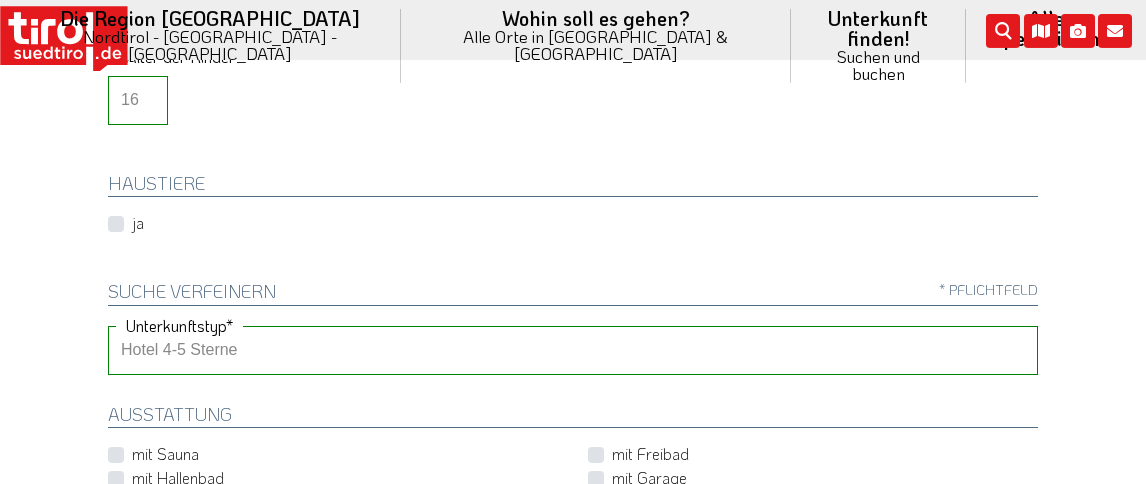 click on "Hotel 1-3 Sterne
Hotel 4-5 Sterne
Ferienwohnung
Chalet/Ferienhaus
Bauernhöfe" at bounding box center (573, 350) 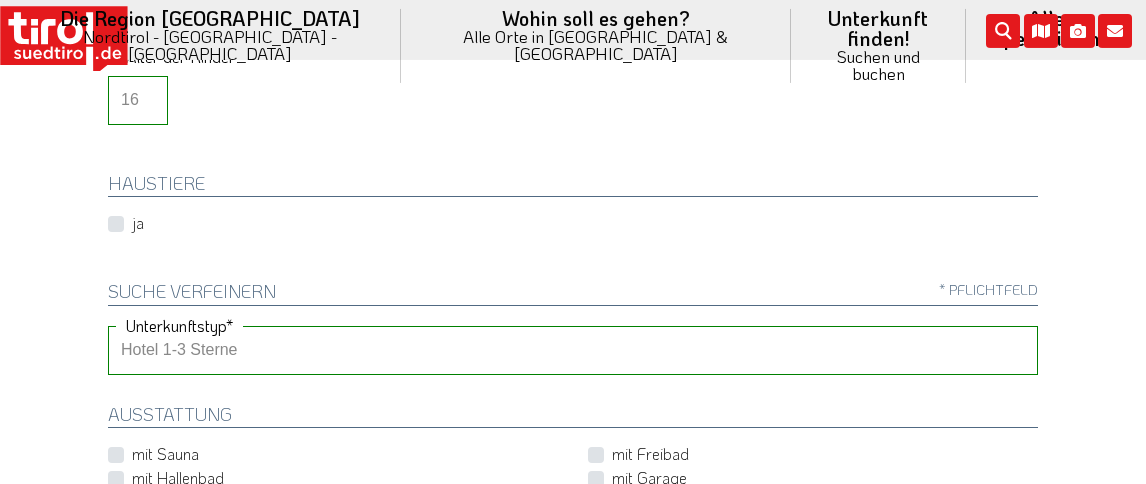 click on "Hotel 1-3 Sterne" at bounding box center (0, 0) 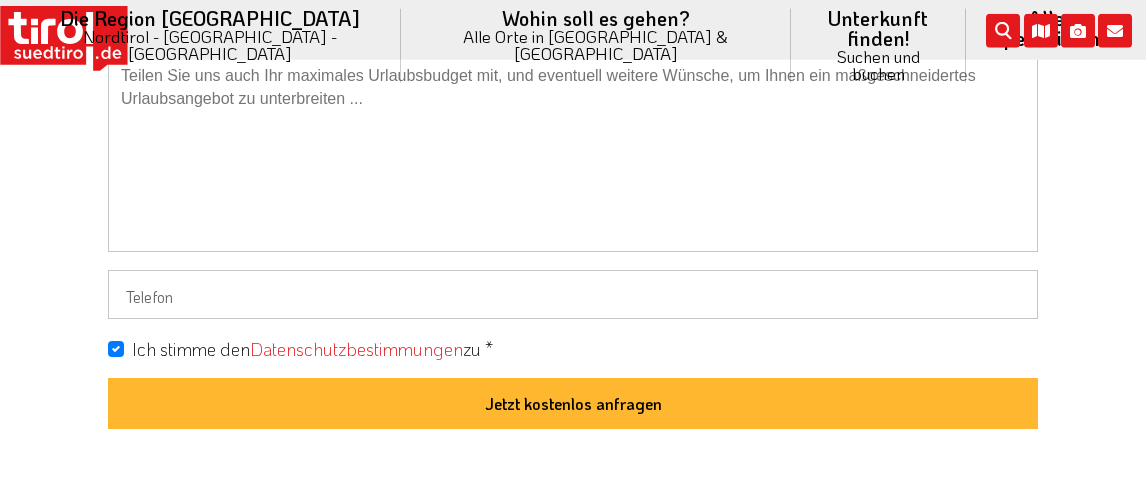 scroll, scrollTop: 1899, scrollLeft: 0, axis: vertical 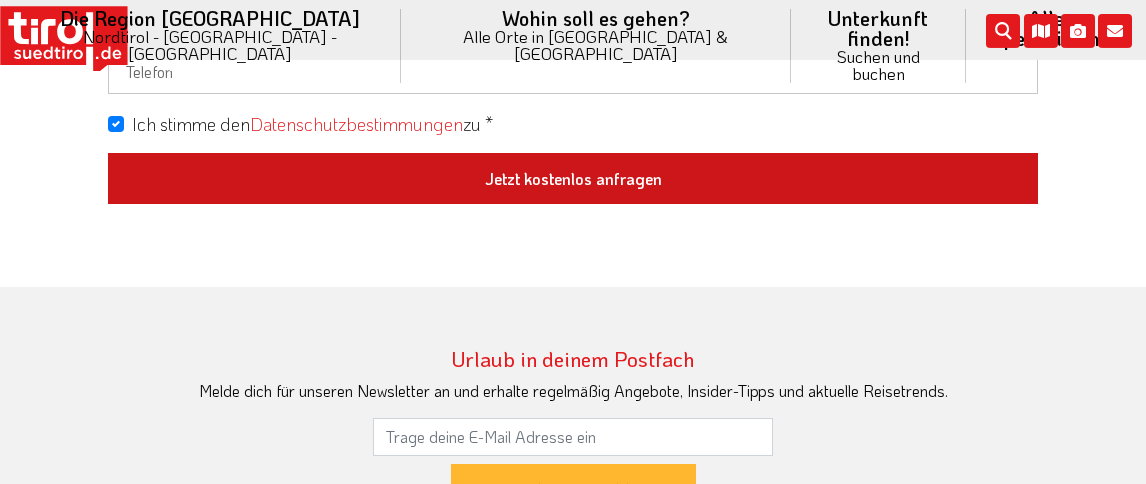 click on "Jetzt kostenlos anfragen" at bounding box center [573, 179] 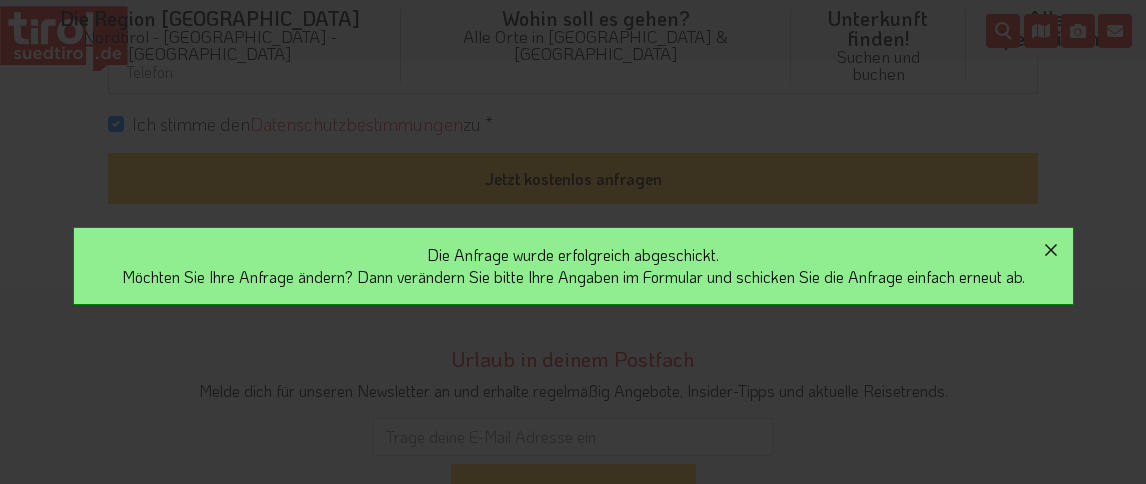 click 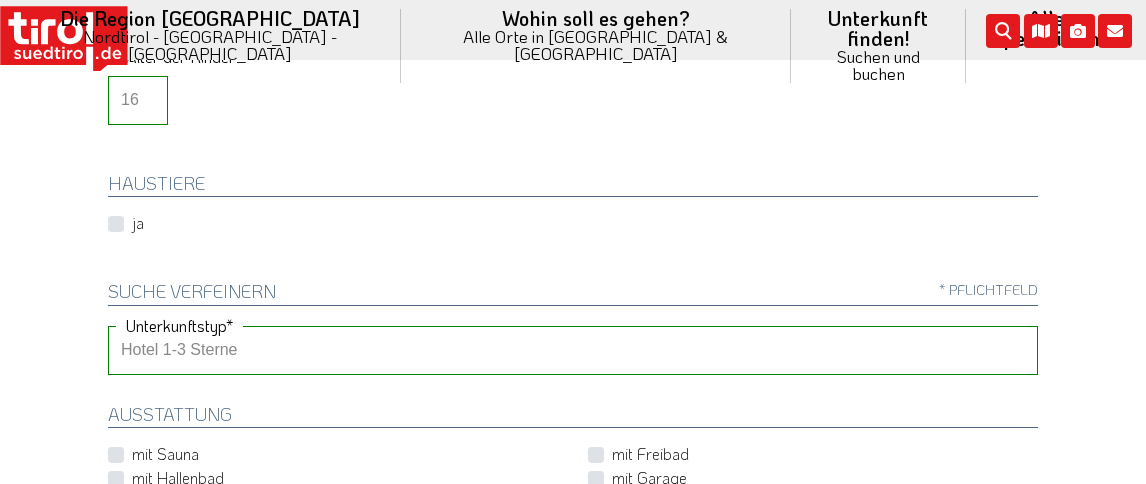scroll, scrollTop: 755, scrollLeft: 0, axis: vertical 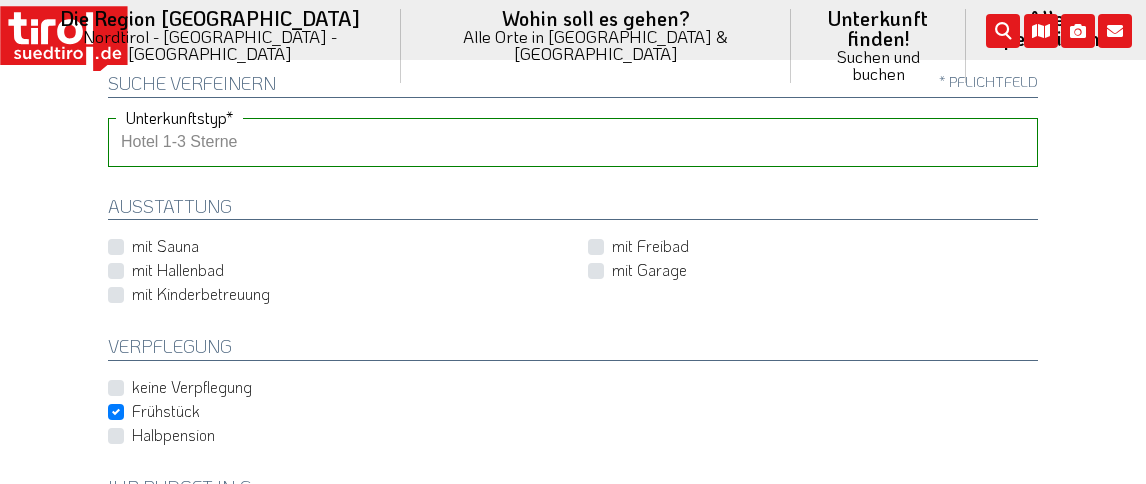 click on "Hotel 1-3 Sterne
Hotel 4-5 Sterne
Ferienwohnung
Chalet/Ferienhaus
Bauernhöfe" at bounding box center (573, 142) 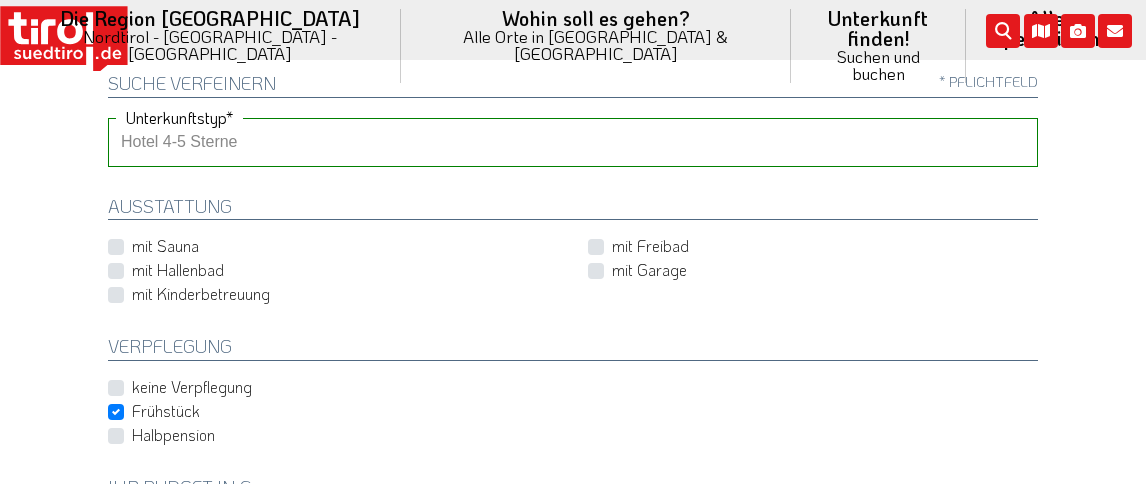 click on "Hotel 4-5 Sterne" at bounding box center (0, 0) 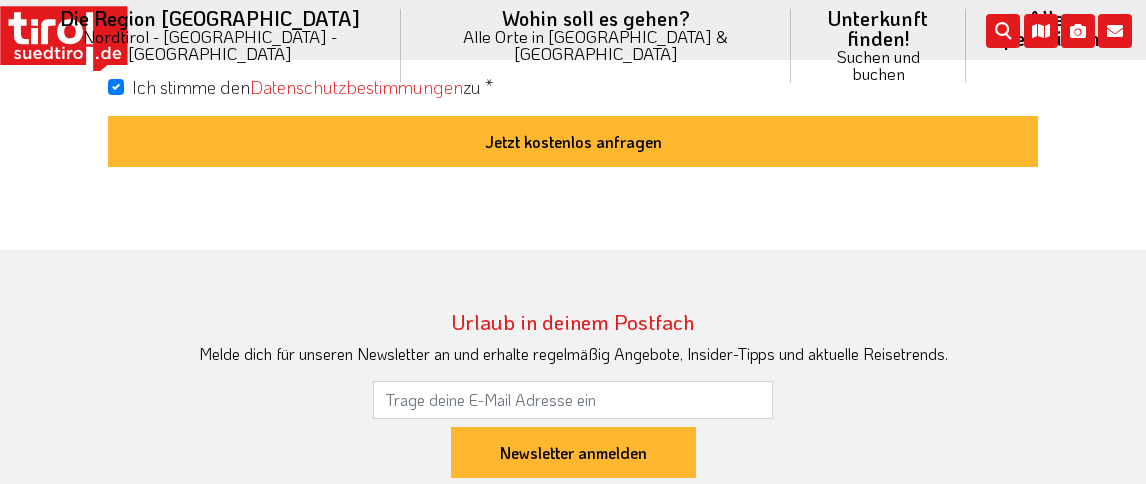 scroll, scrollTop: 1899, scrollLeft: 0, axis: vertical 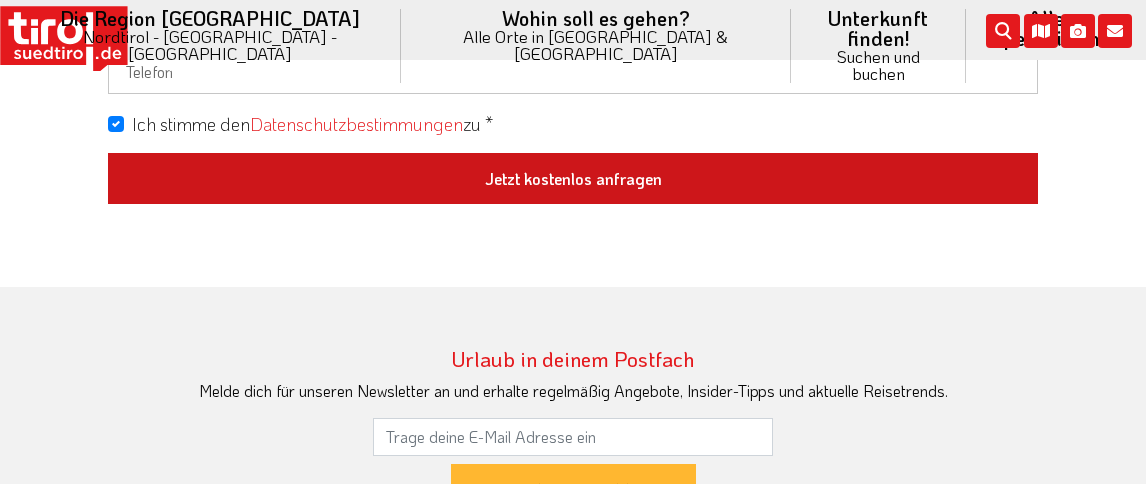 click on "Jetzt kostenlos anfragen" at bounding box center [573, 179] 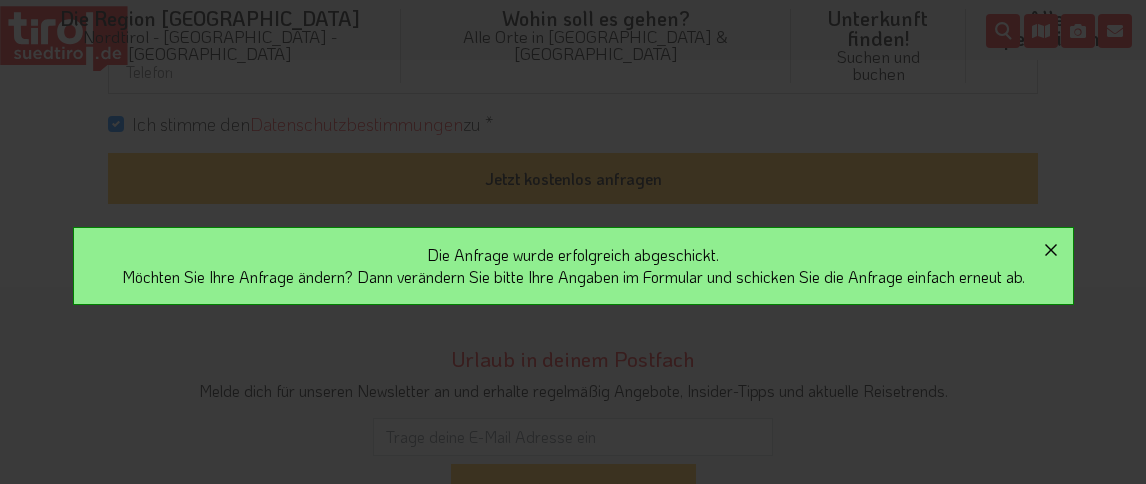 click 